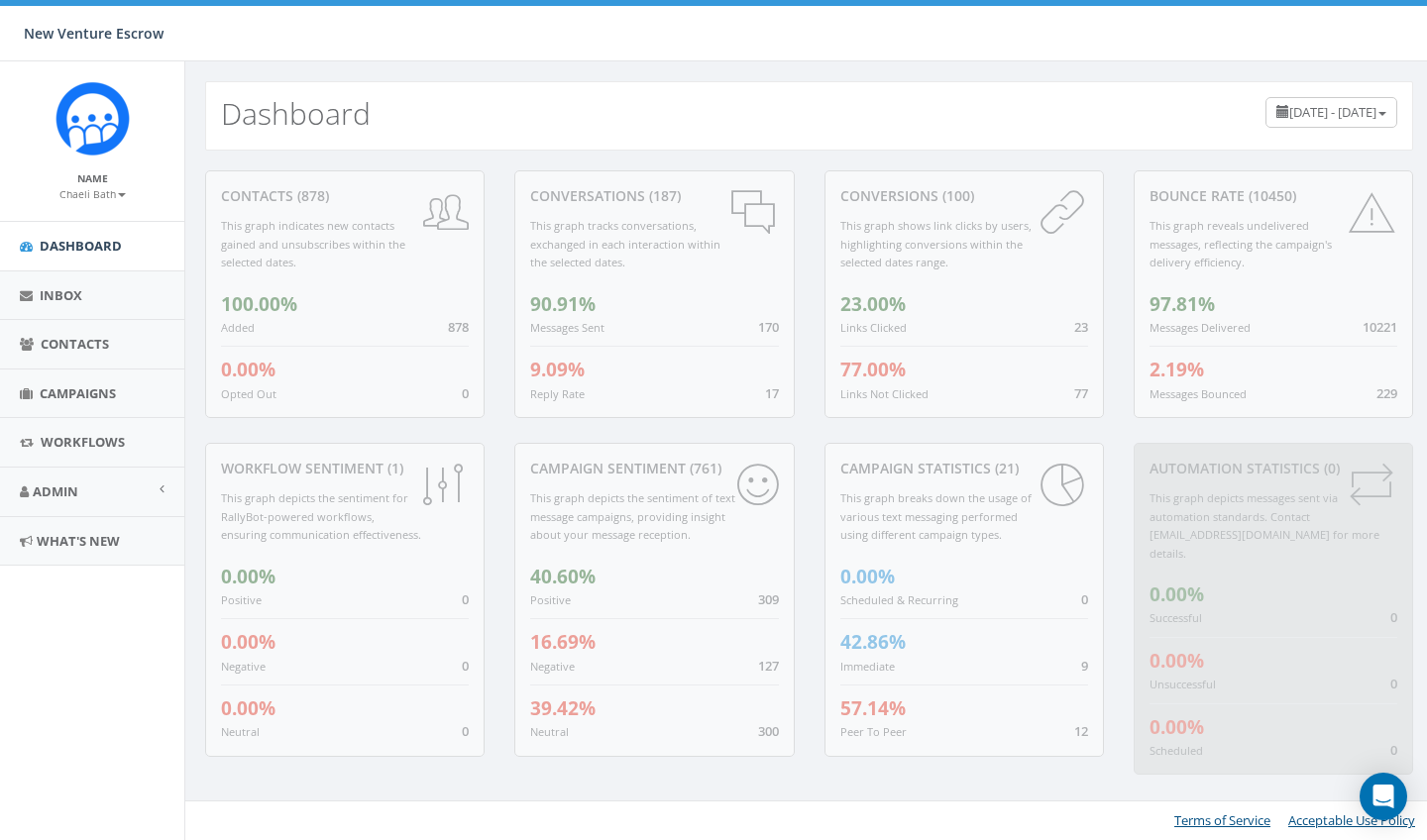 scroll, scrollTop: 0, scrollLeft: 0, axis: both 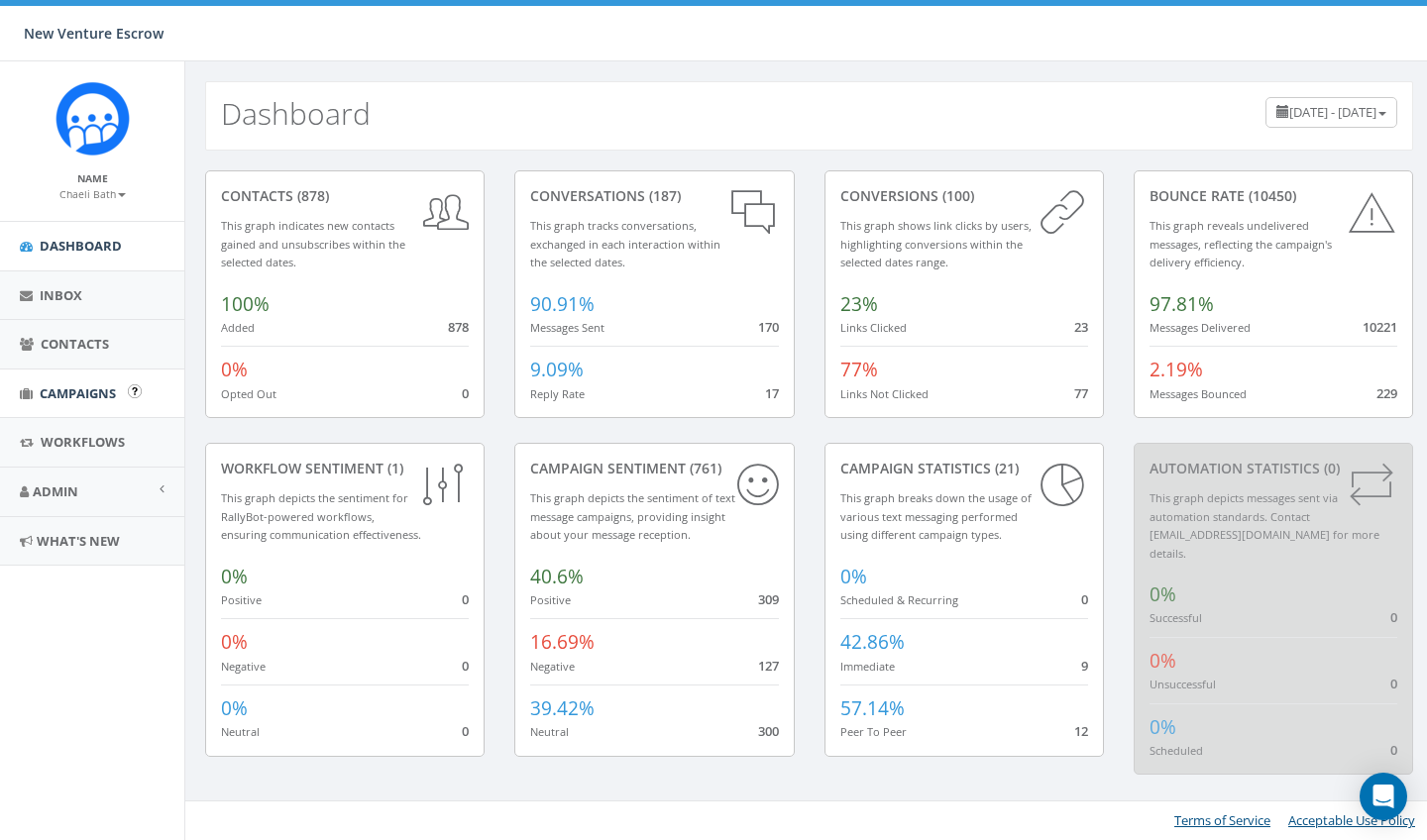 click on "Campaigns" at bounding box center (77, 393) 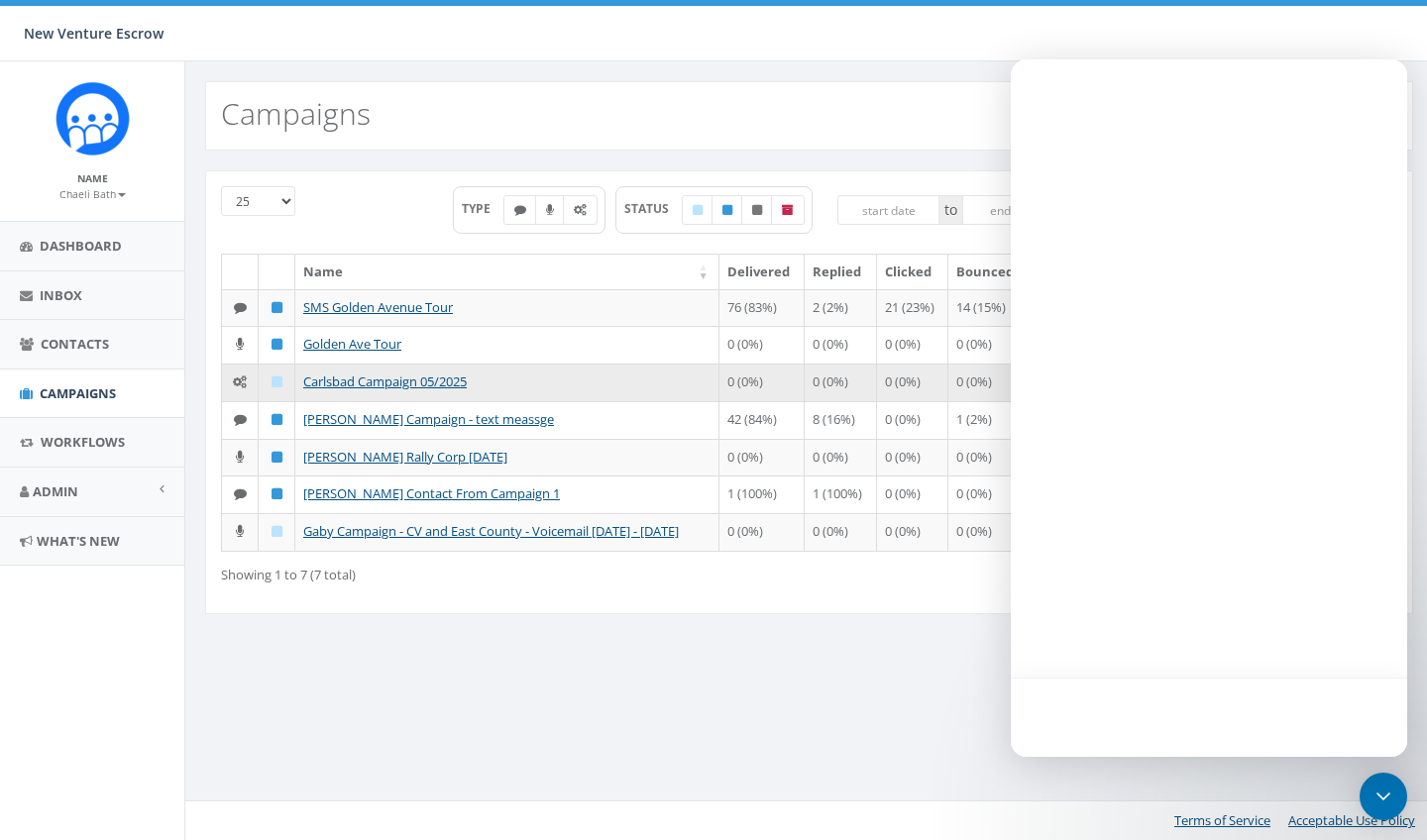 scroll, scrollTop: 0, scrollLeft: 0, axis: both 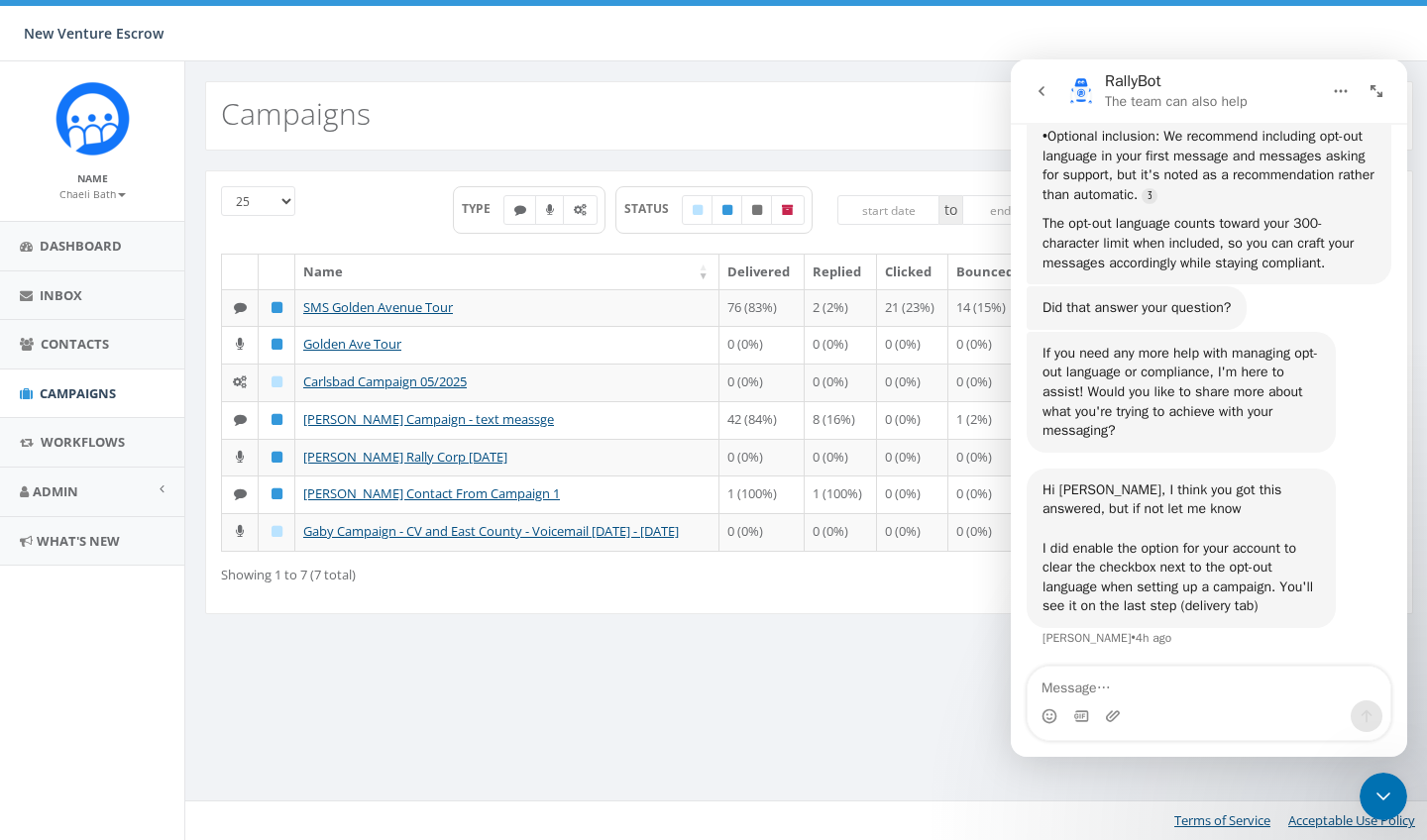 click on "0.00 % of Available Amount Used You have used 0.00 % of your available amount." at bounding box center [1209, 34] 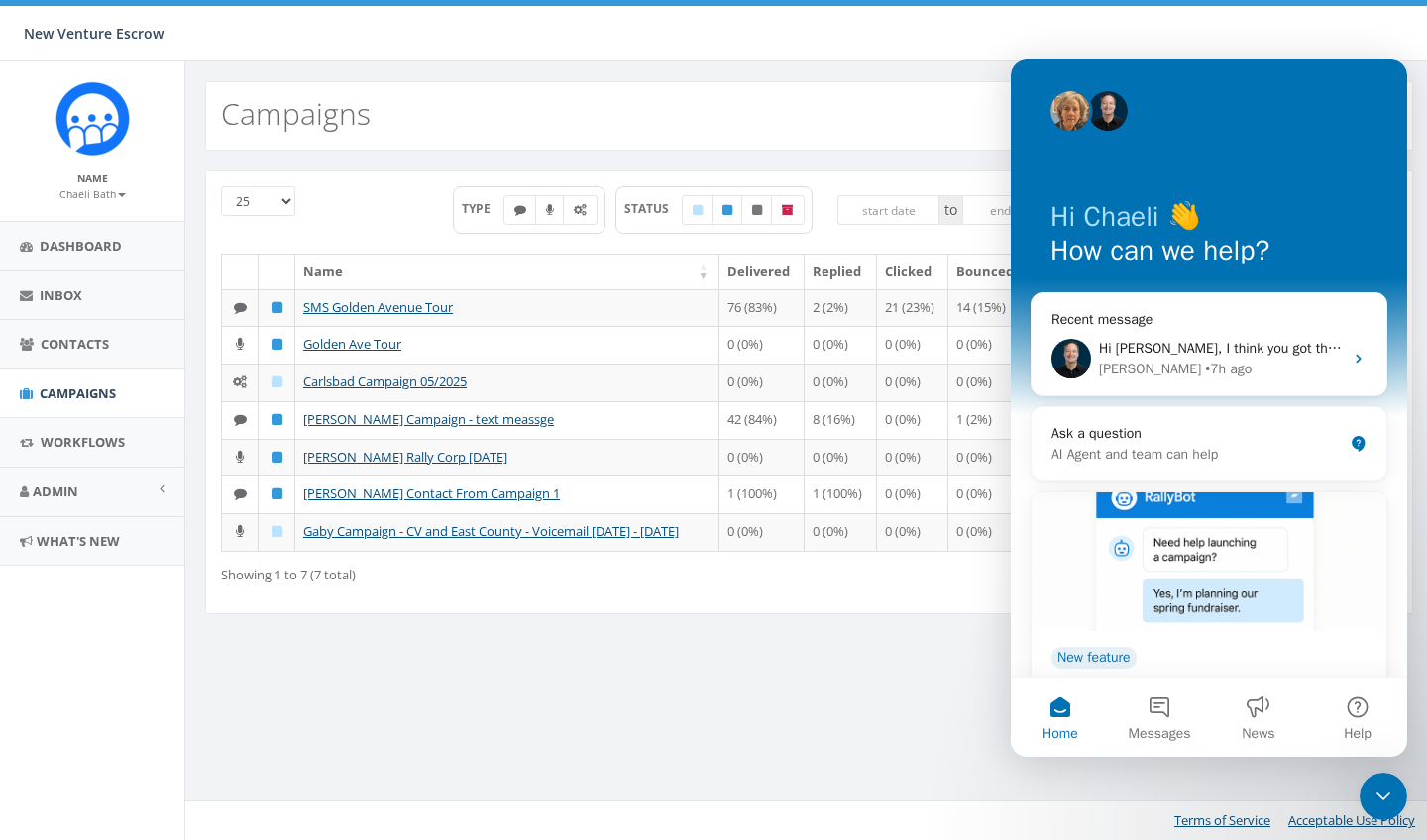 scroll, scrollTop: 0, scrollLeft: 0, axis: both 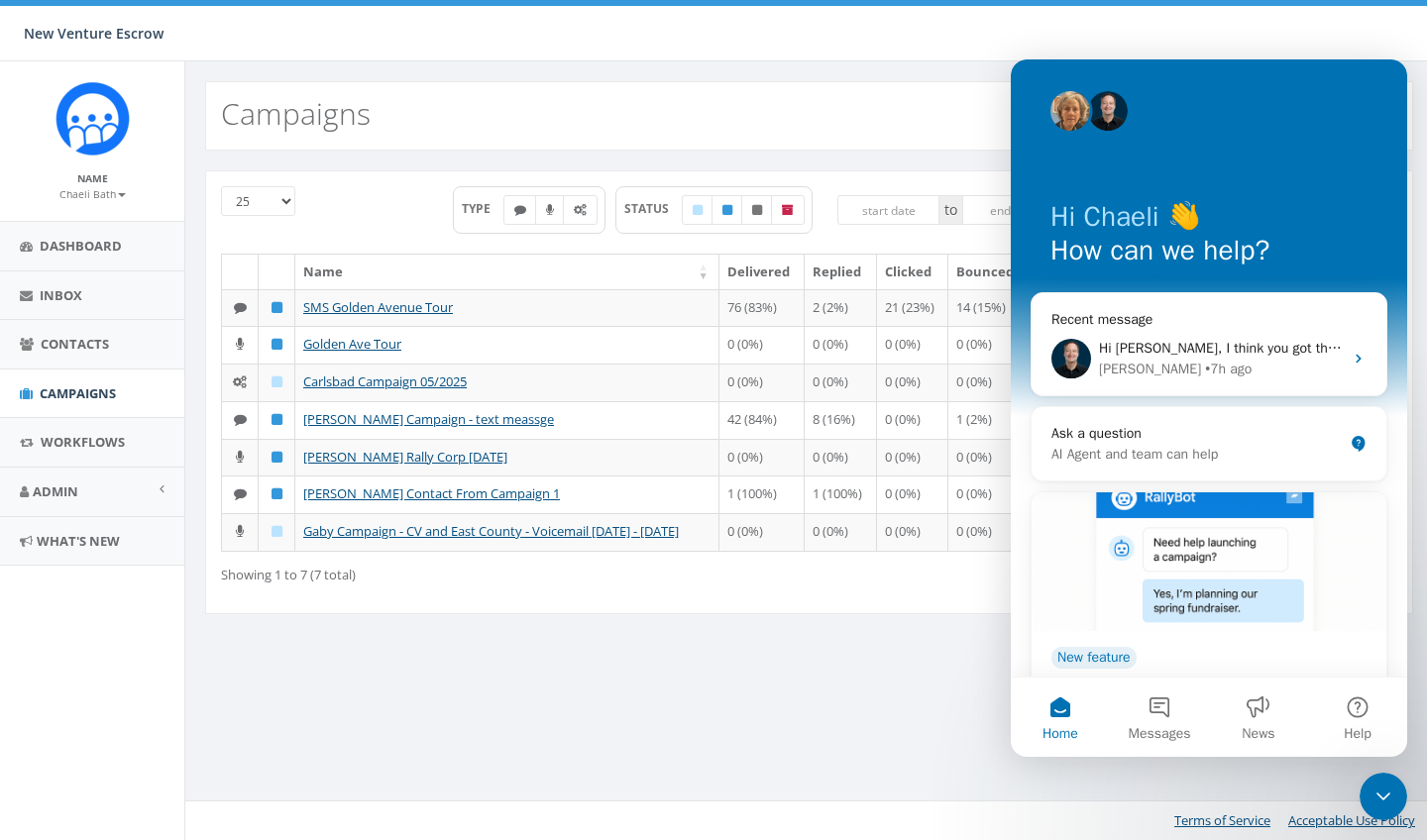 click 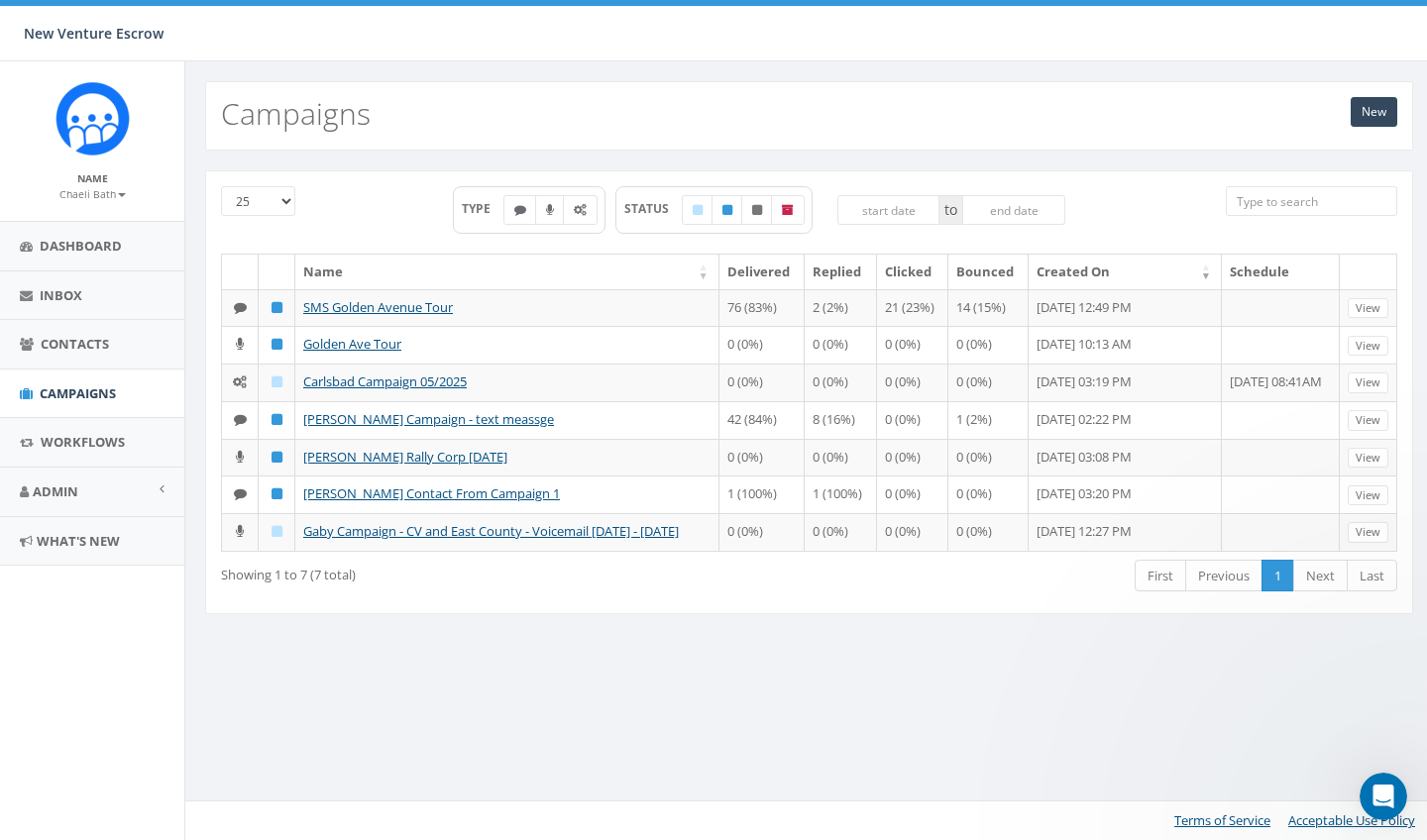 scroll, scrollTop: 0, scrollLeft: 0, axis: both 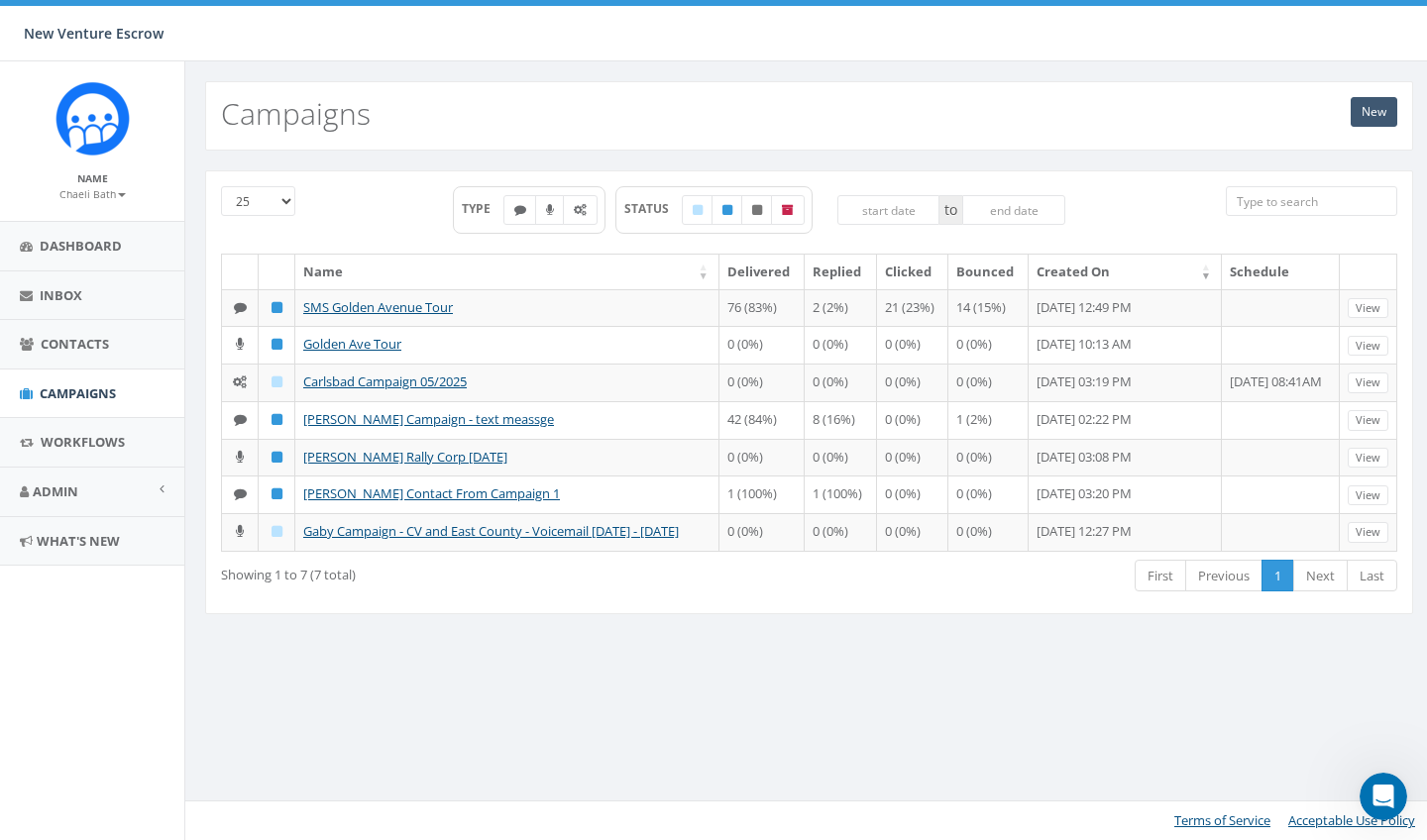 click on "New" at bounding box center (1373, 112) 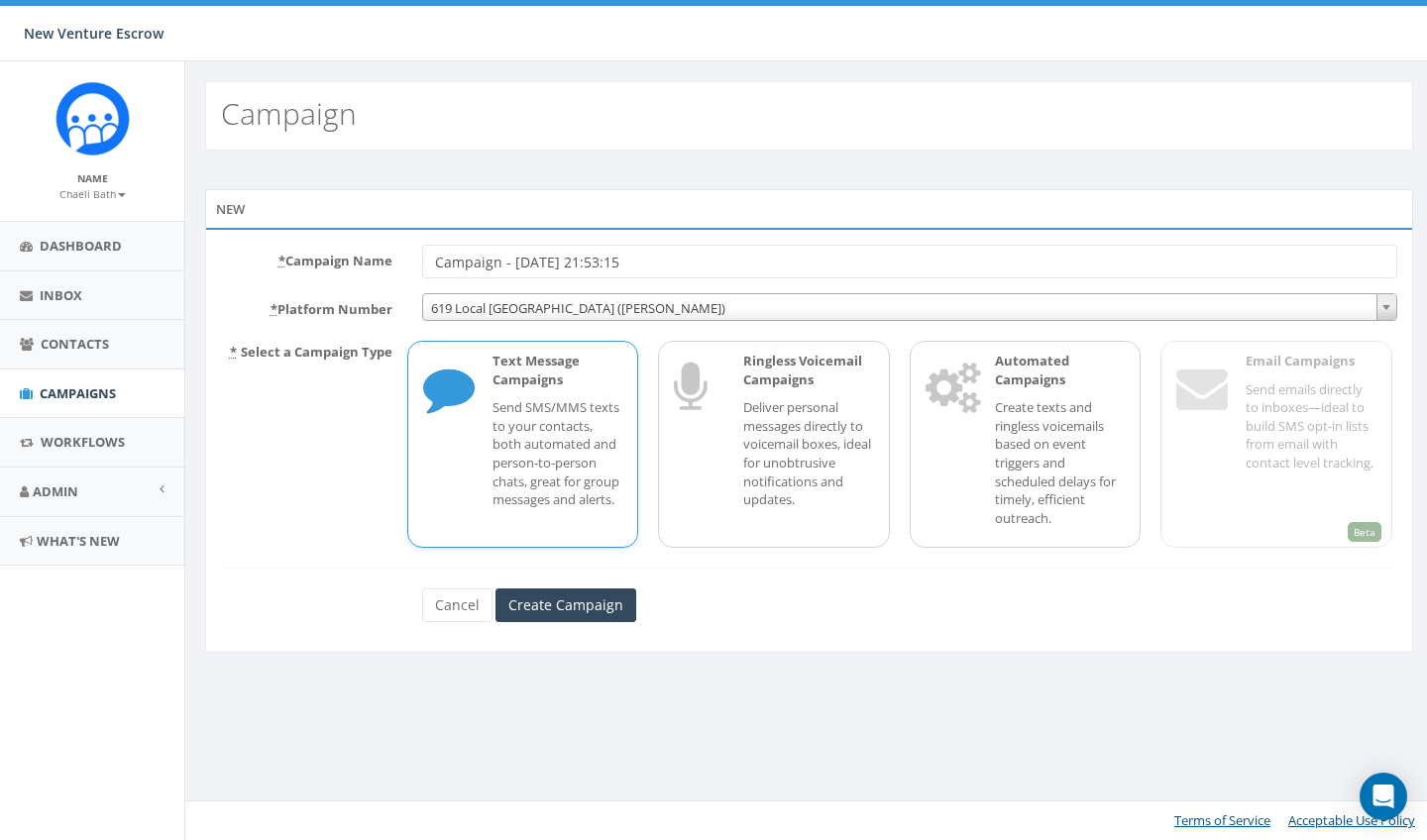 scroll, scrollTop: 0, scrollLeft: 0, axis: both 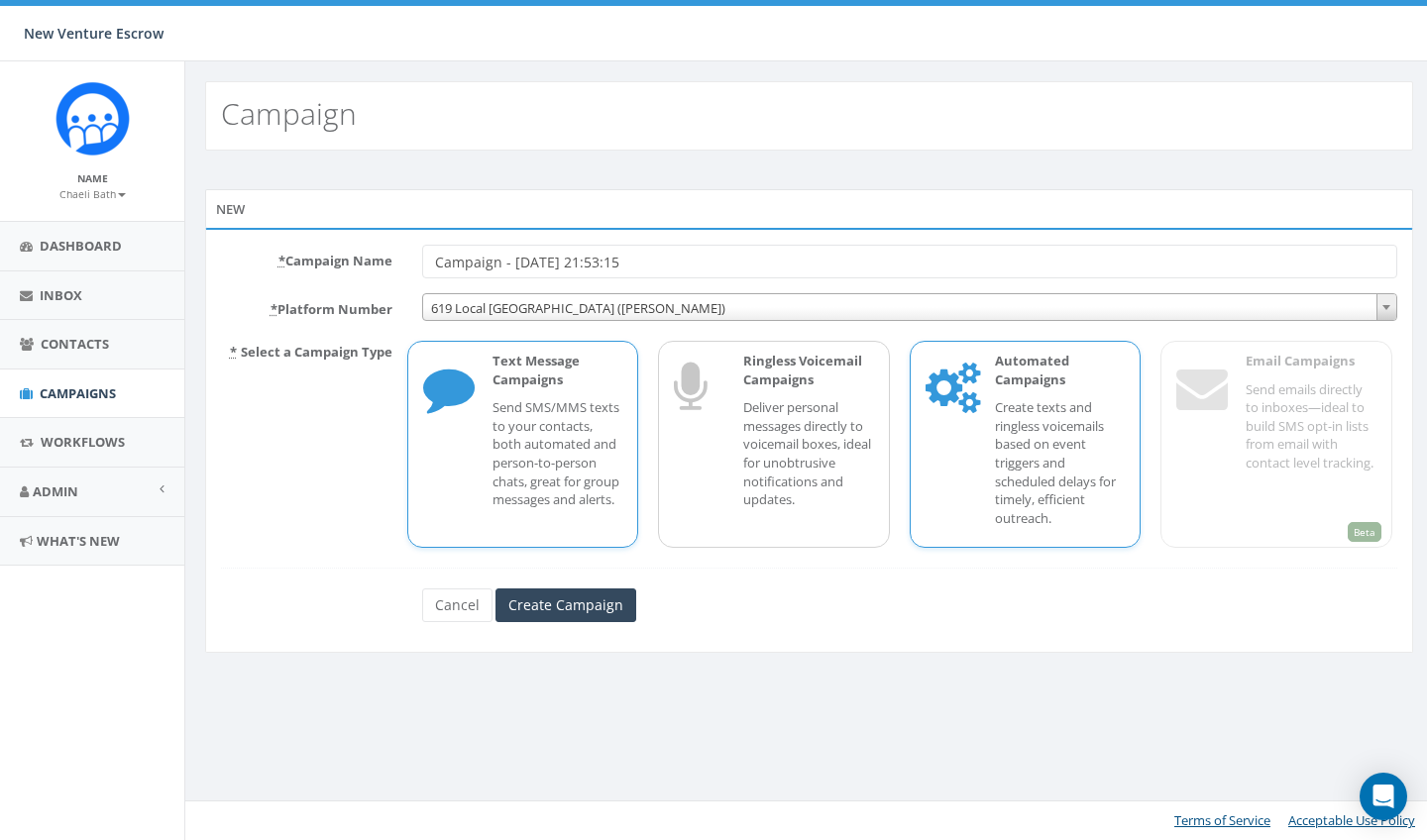 click on "Create texts and ringless voicemails based on event triggers and scheduled delays for timely, efficient outreach." at bounding box center (1060, 463) 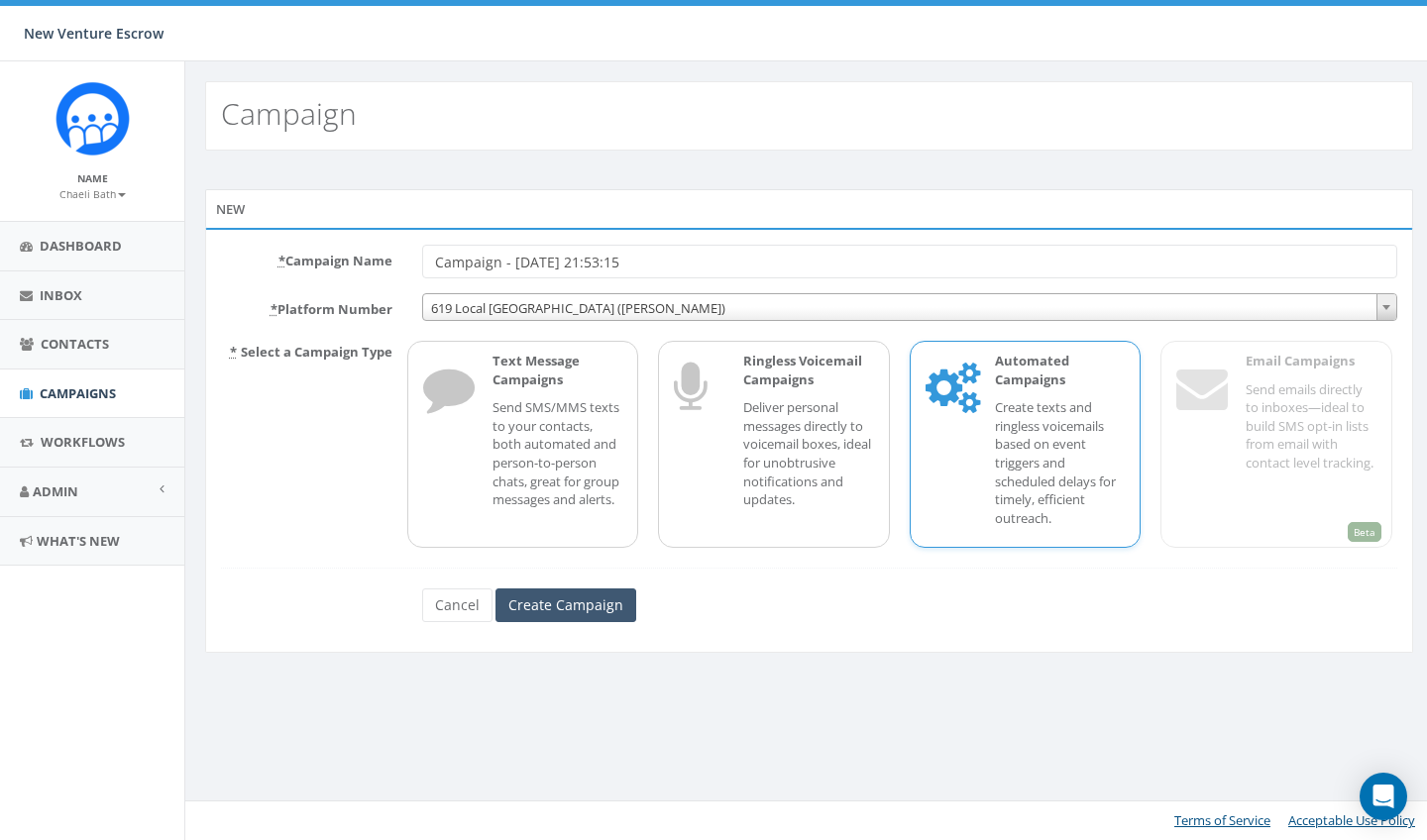 click on "Create Campaign" at bounding box center [566, 605] 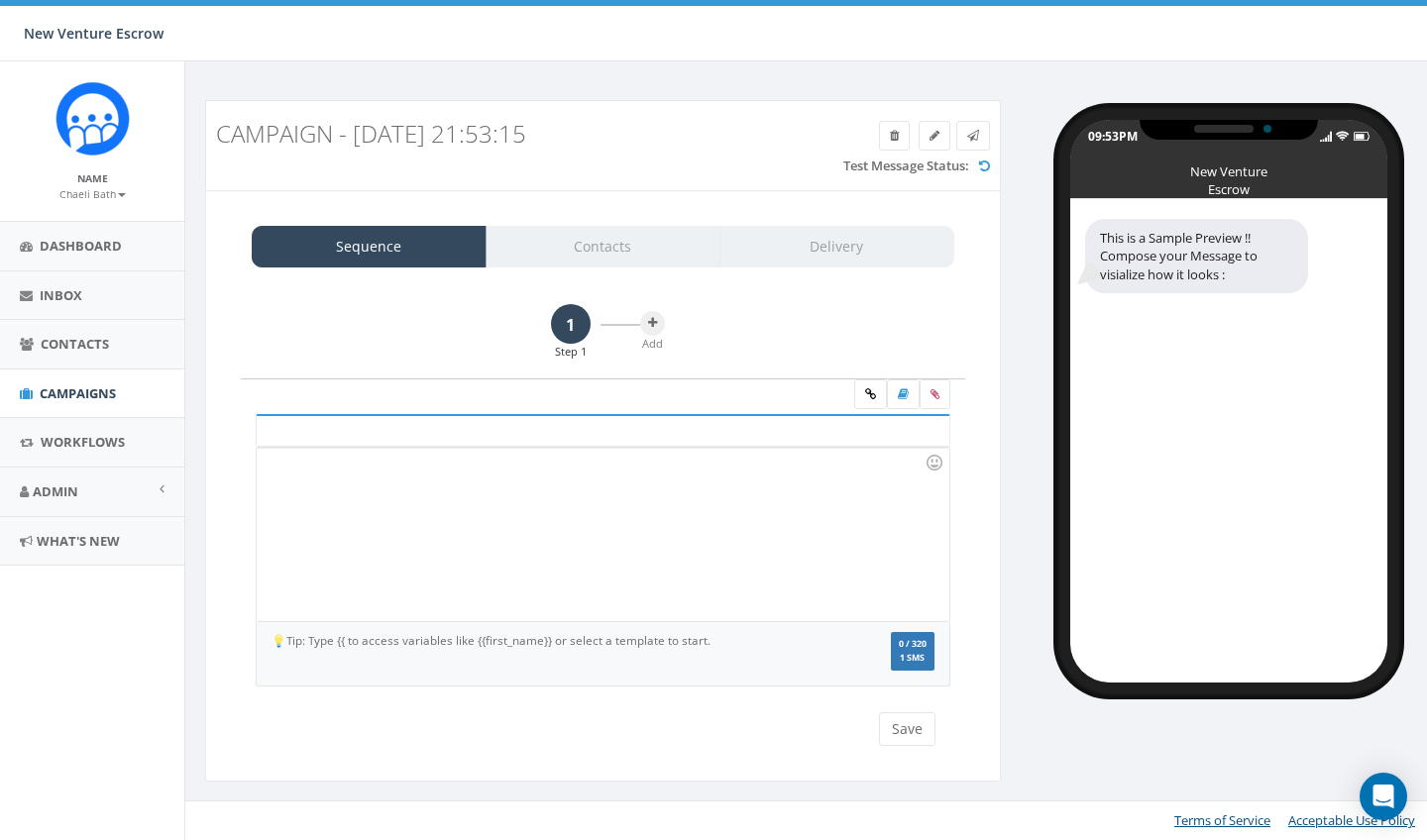 scroll, scrollTop: 0, scrollLeft: 0, axis: both 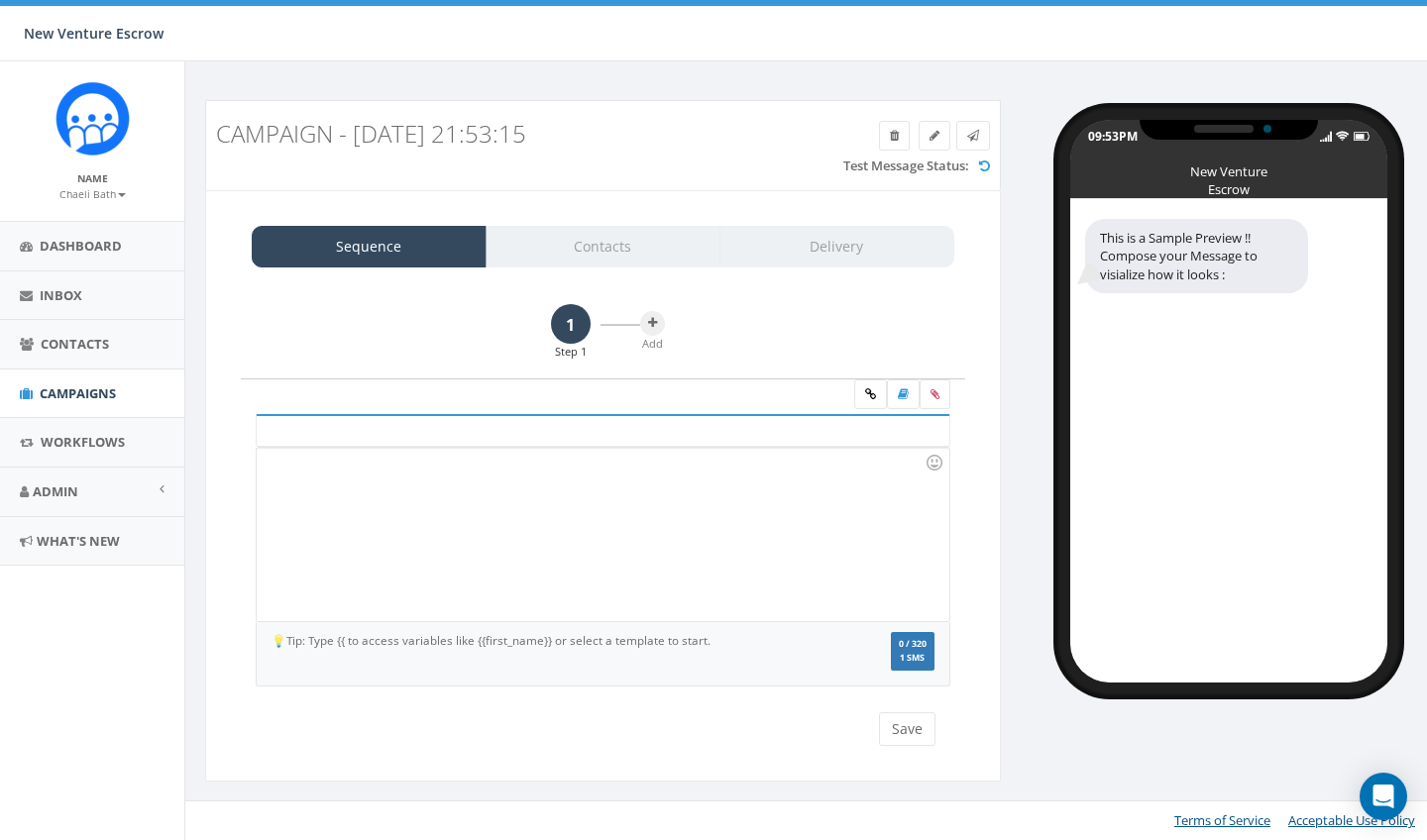 click at bounding box center [603, 534] 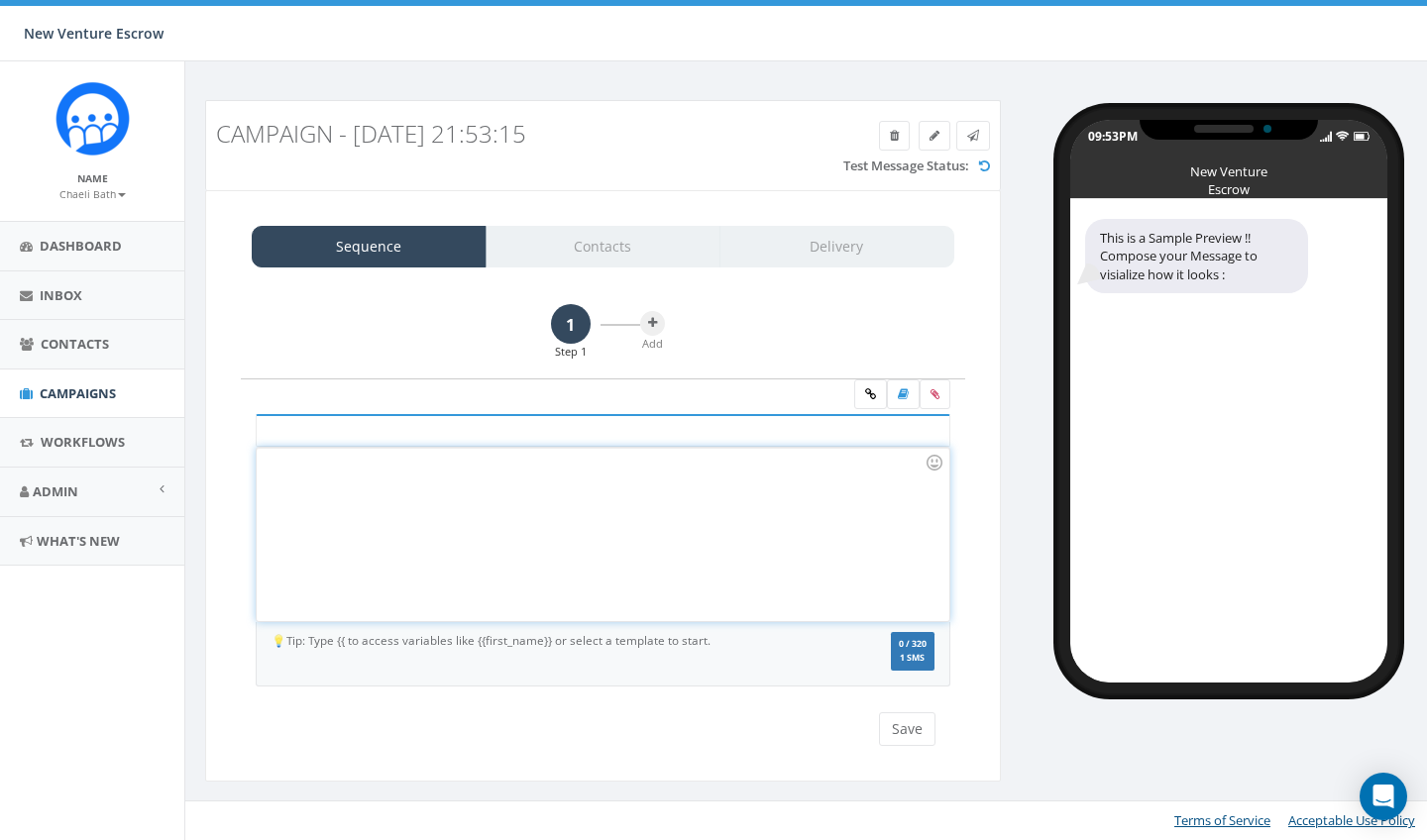 type 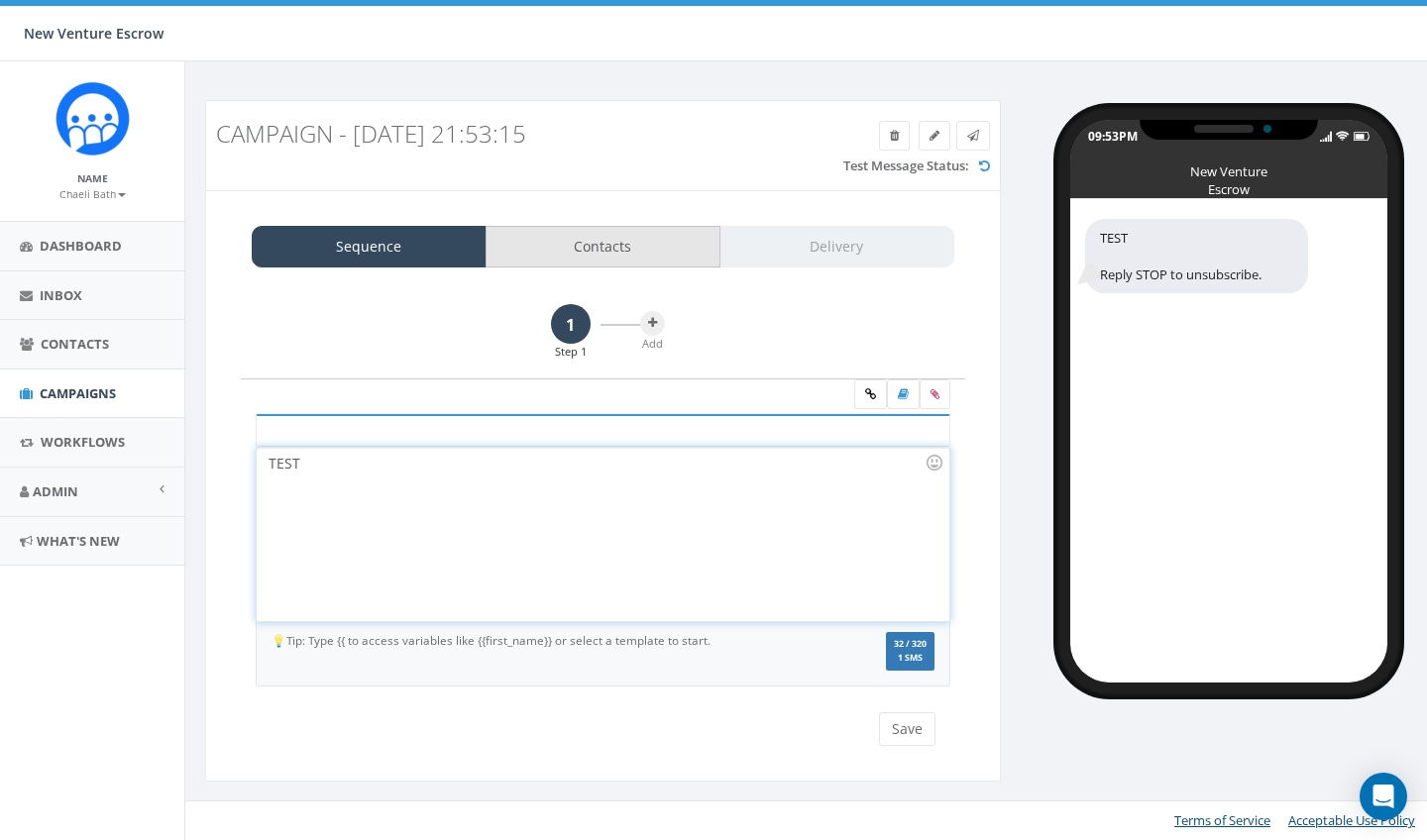 click on "Contacts" at bounding box center (603, 247) 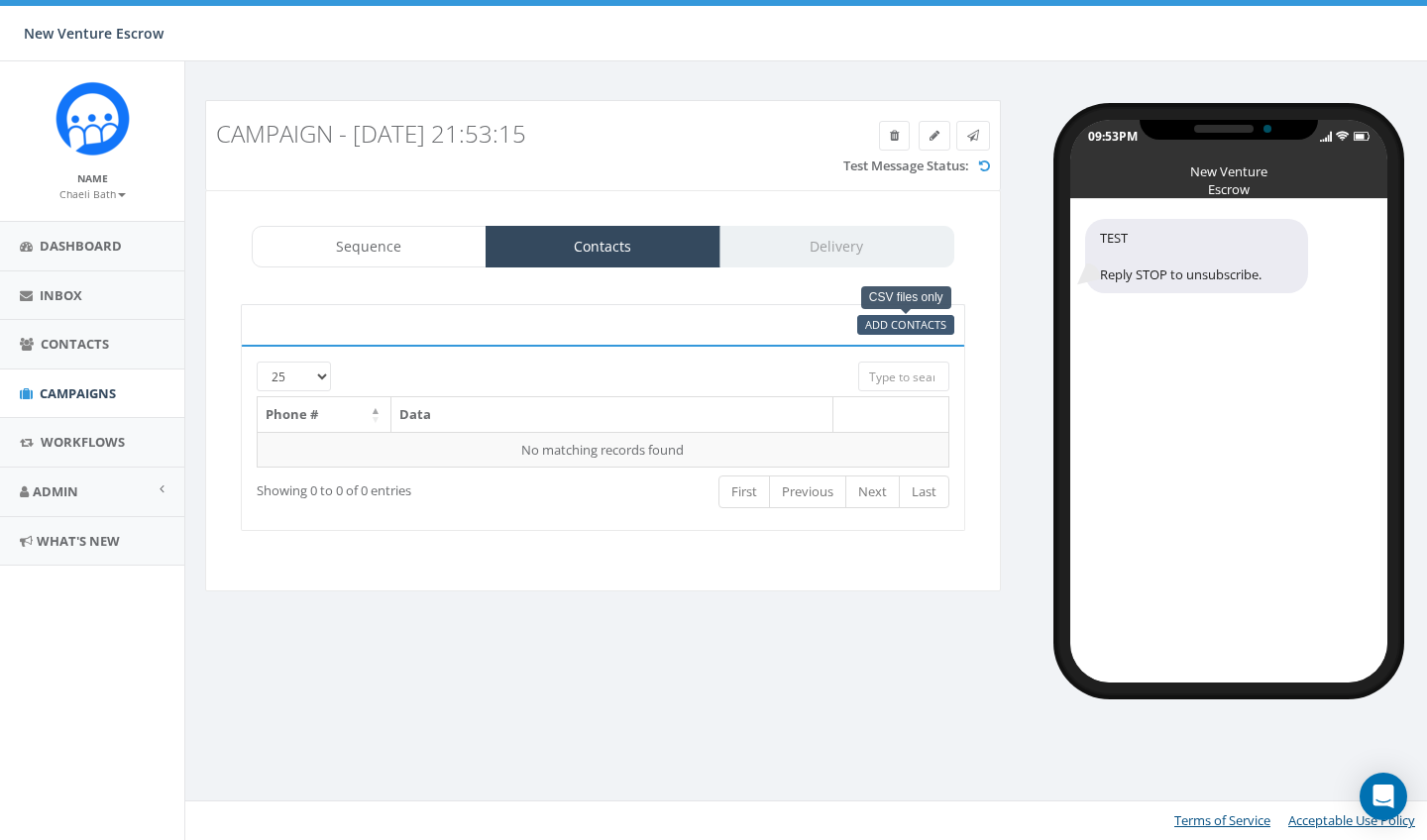 click on "Add Contacts" at bounding box center [906, 324] 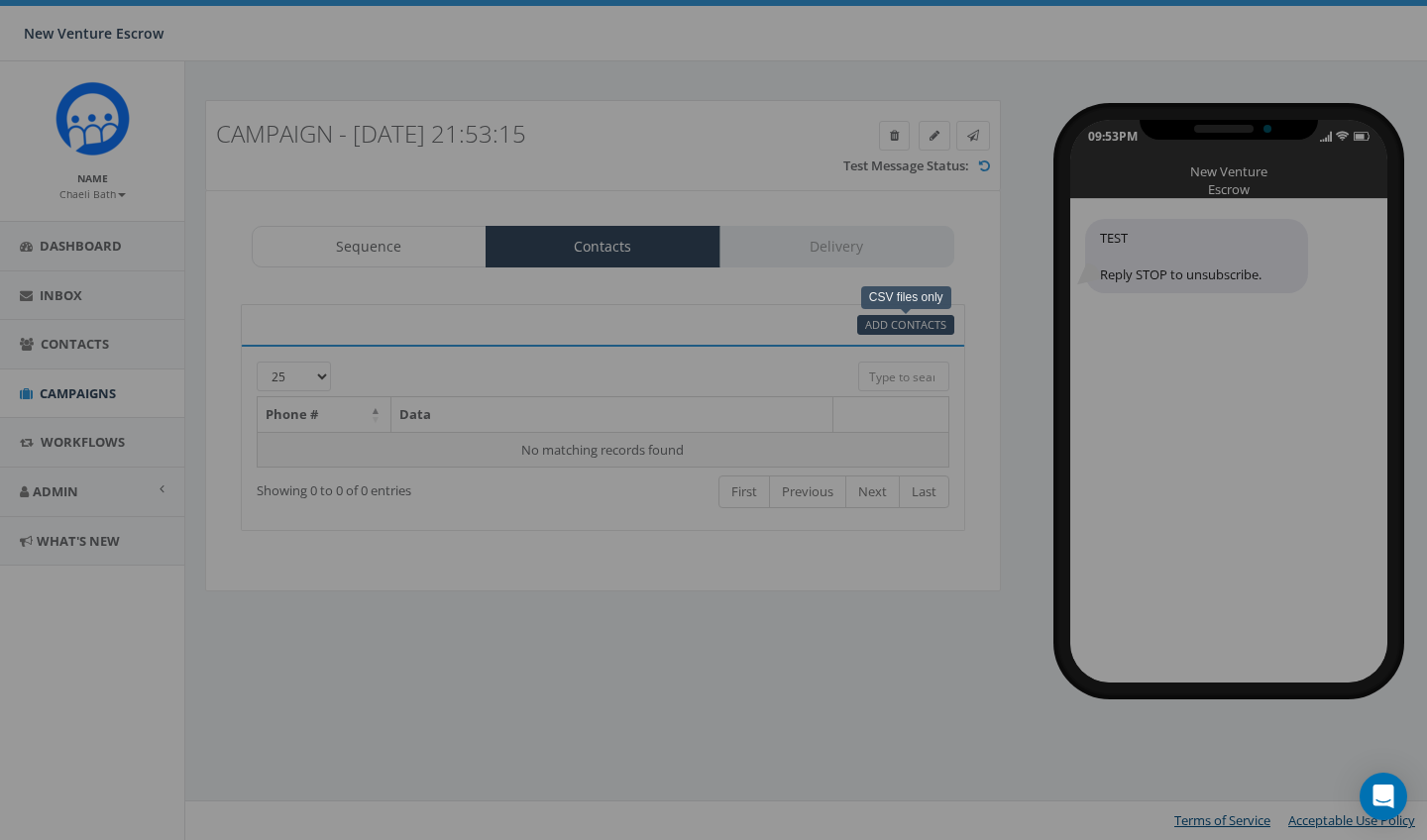 select 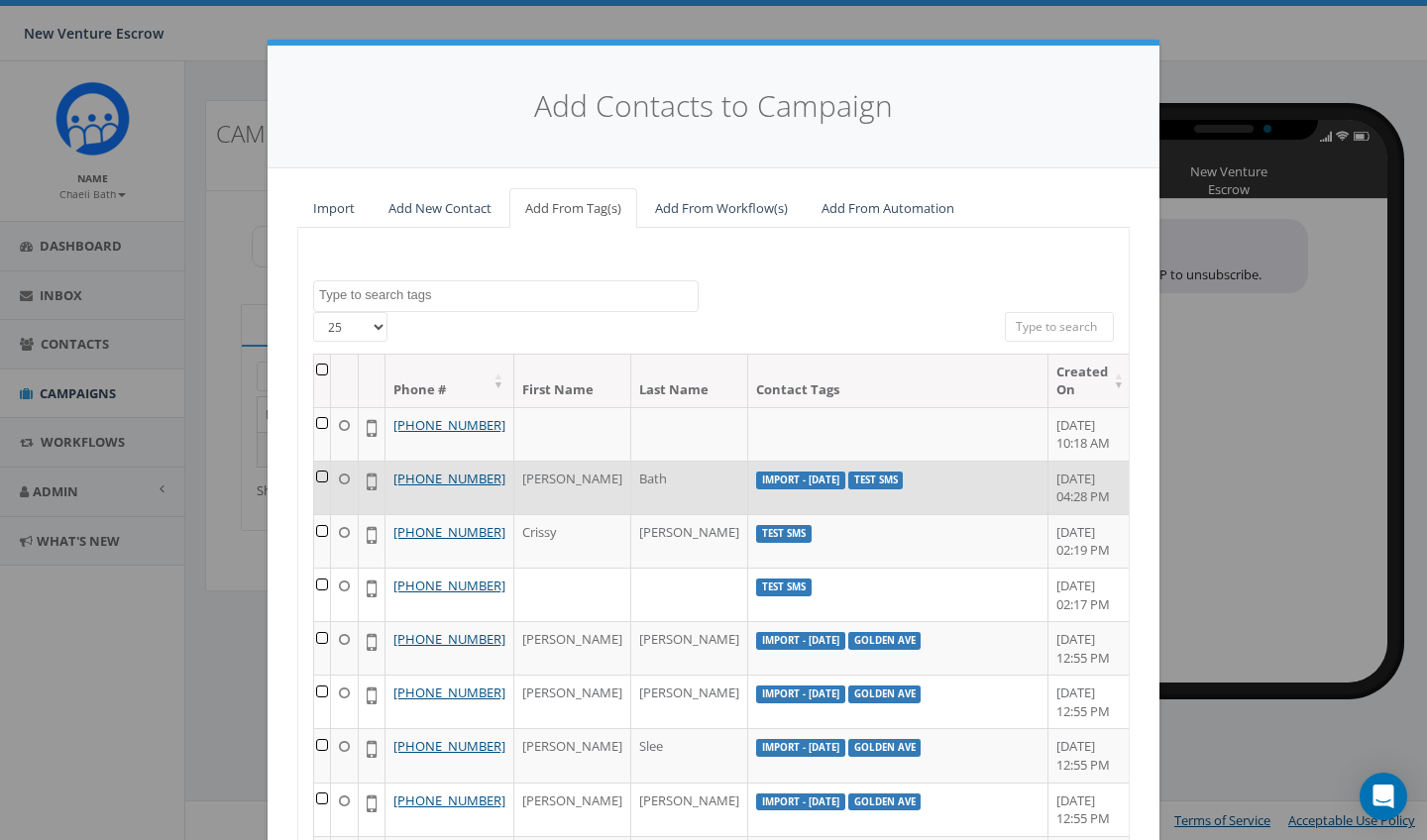 click at bounding box center (322, 487) 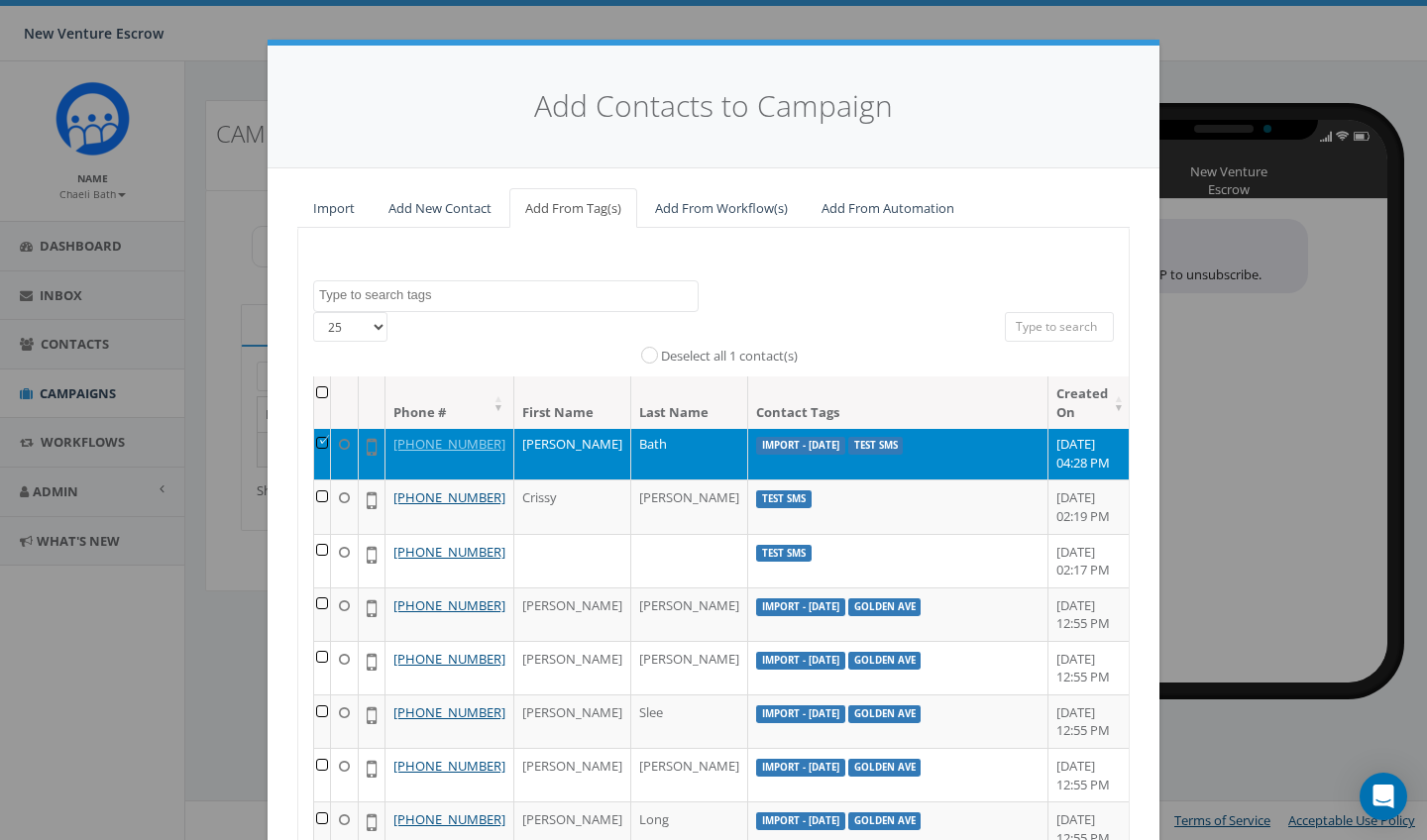 scroll, scrollTop: 112, scrollLeft: 0, axis: vertical 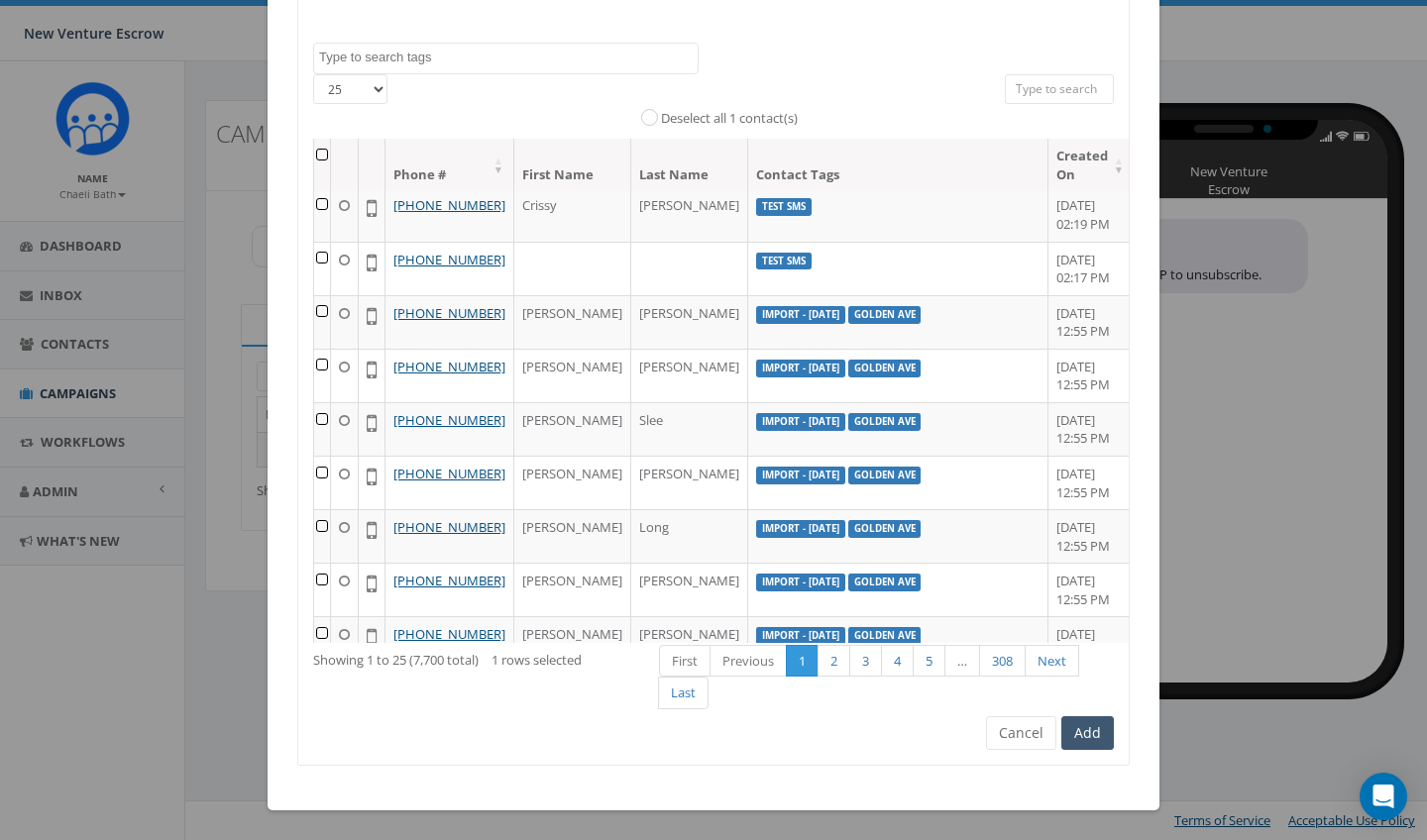 click on "Add" at bounding box center [1087, 733] 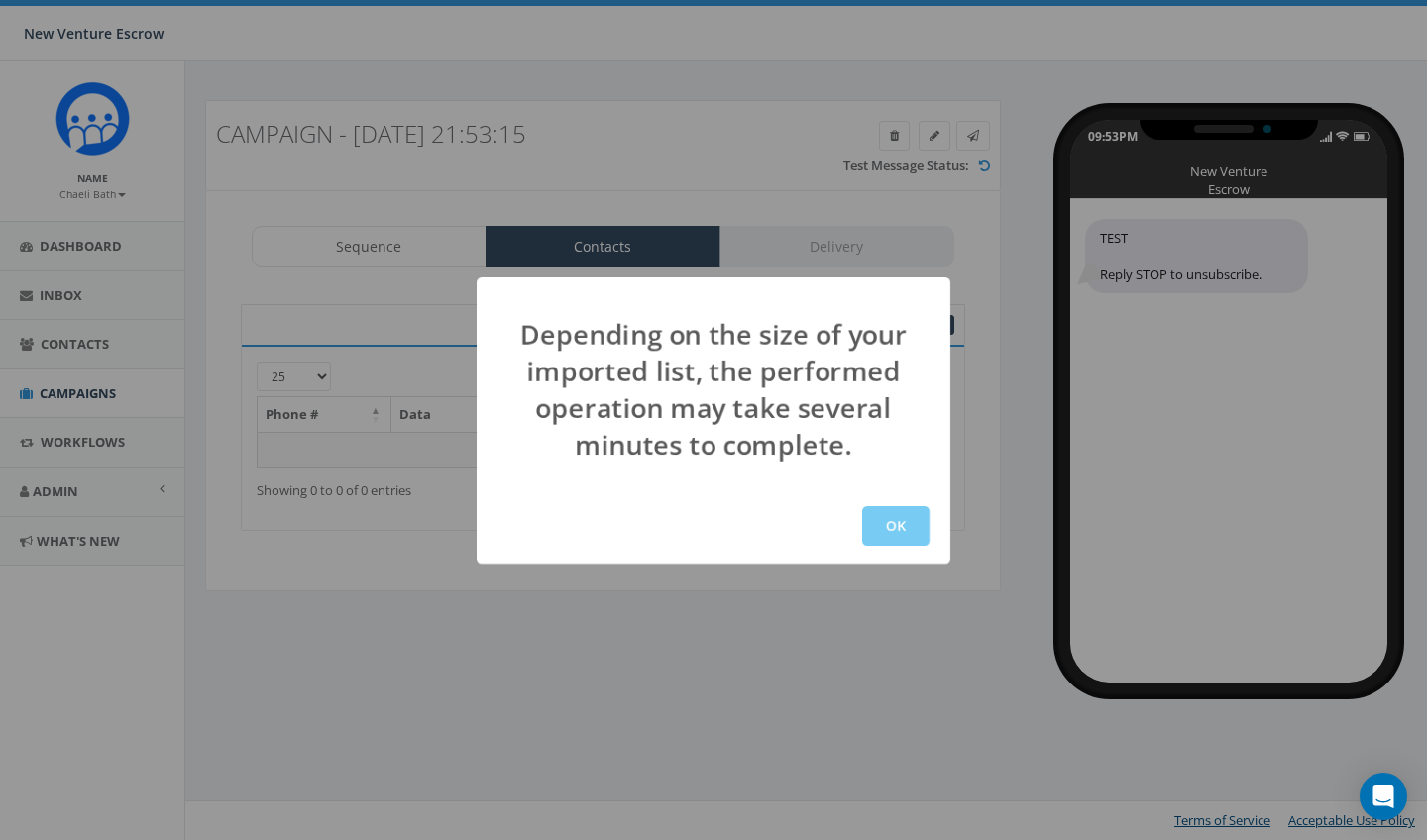 click on "OK" at bounding box center [896, 526] 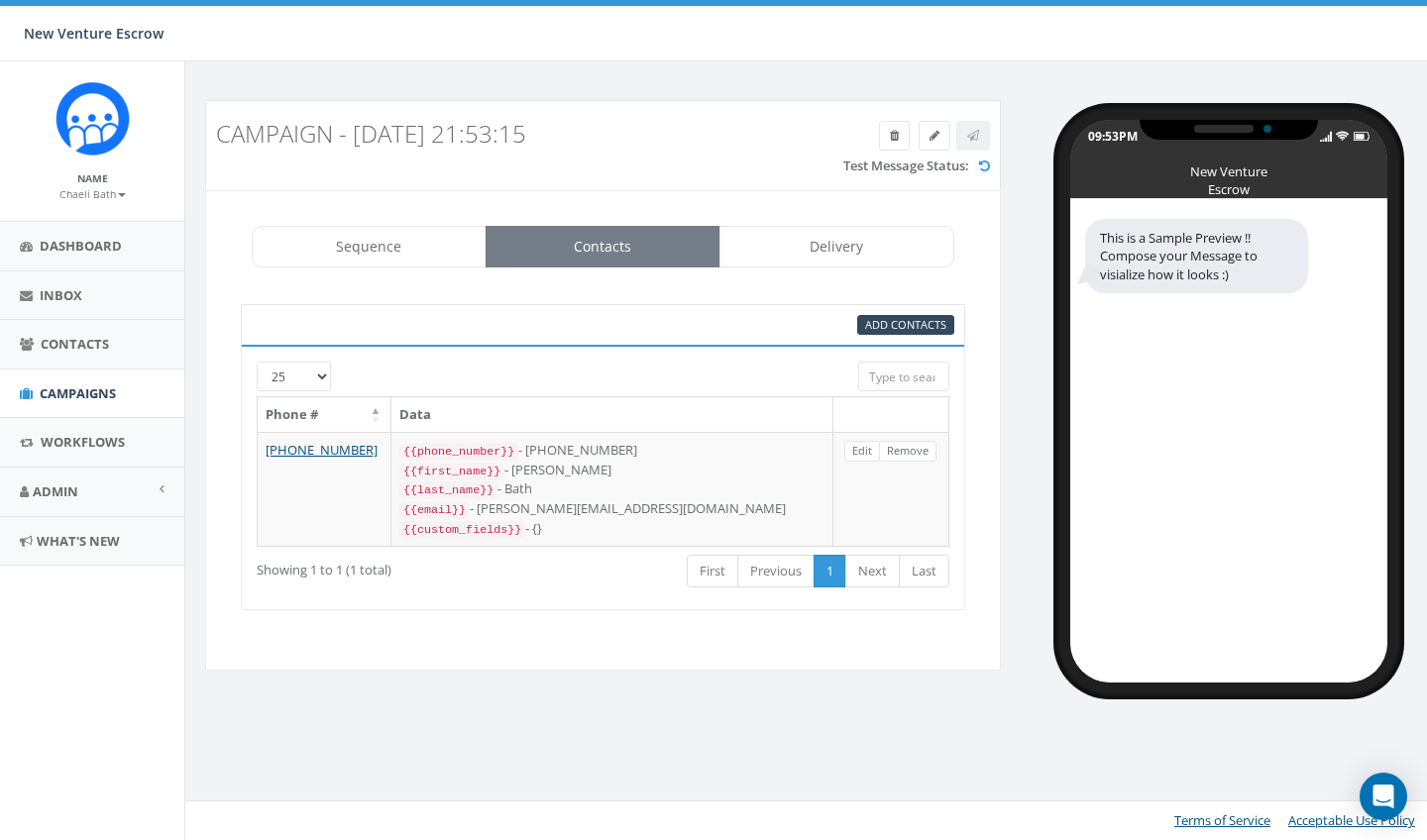 select 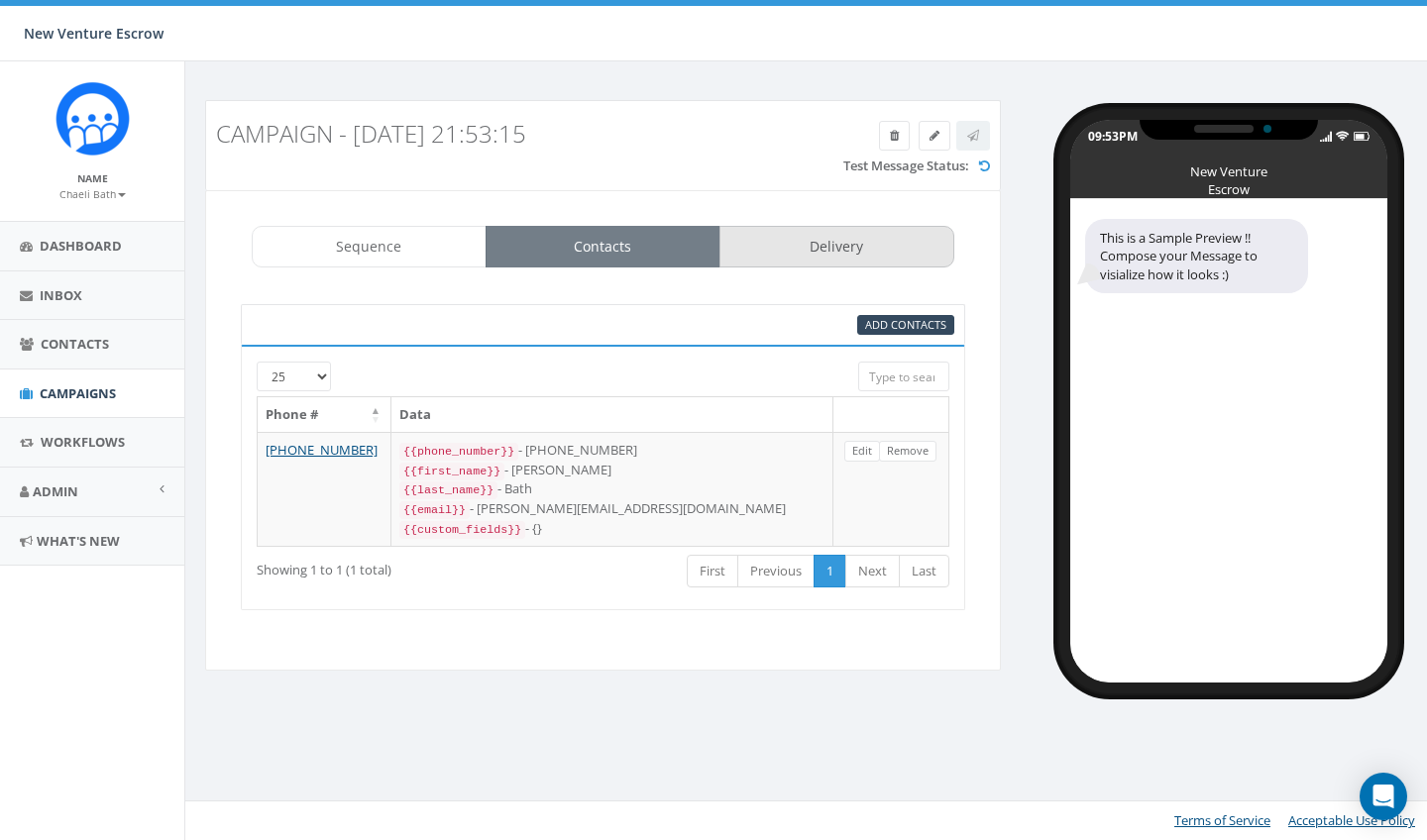 click on "Delivery" at bounding box center (836, 247) 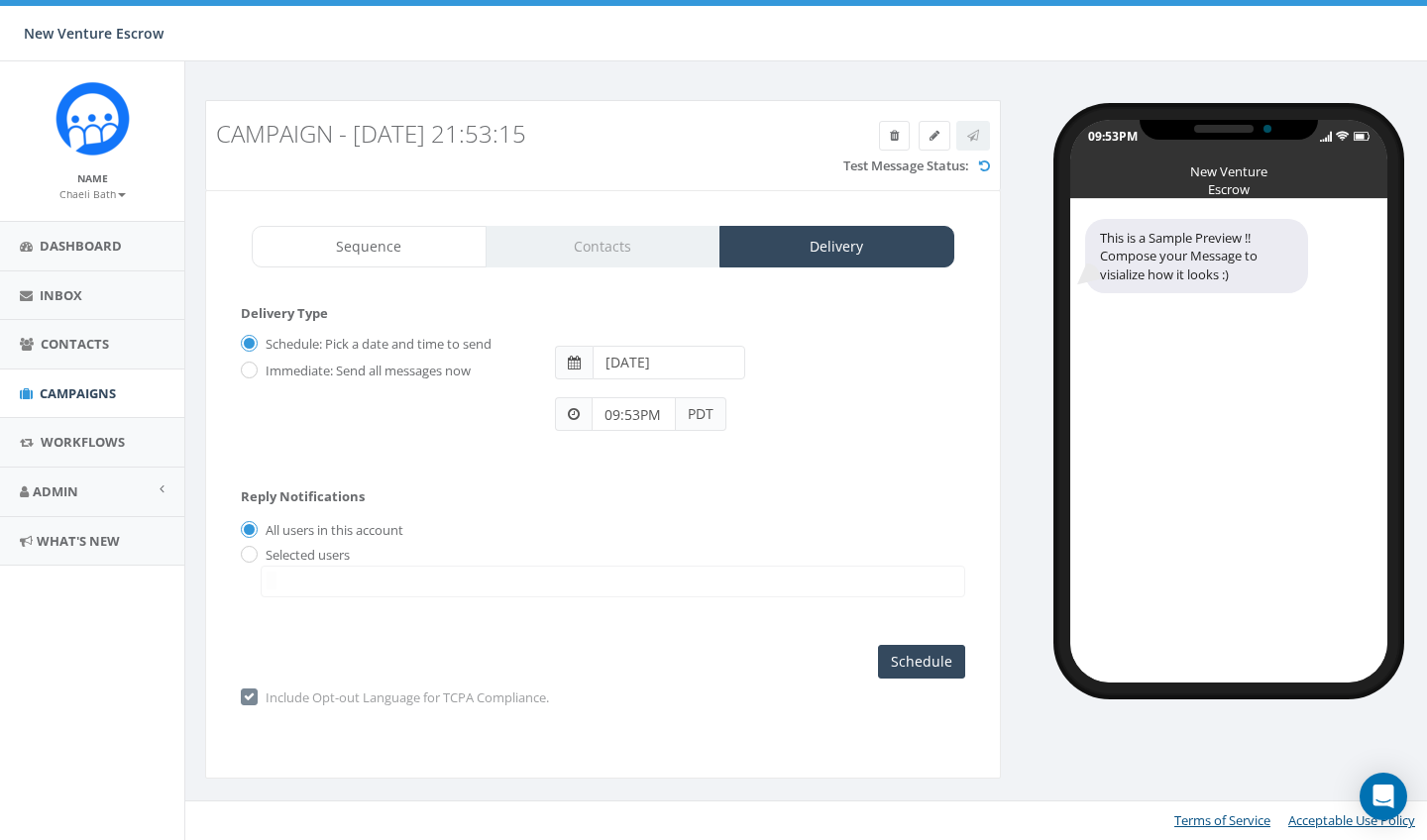 click on "Include Opt-out Language for TCPA Compliance." at bounding box center [404, 698] 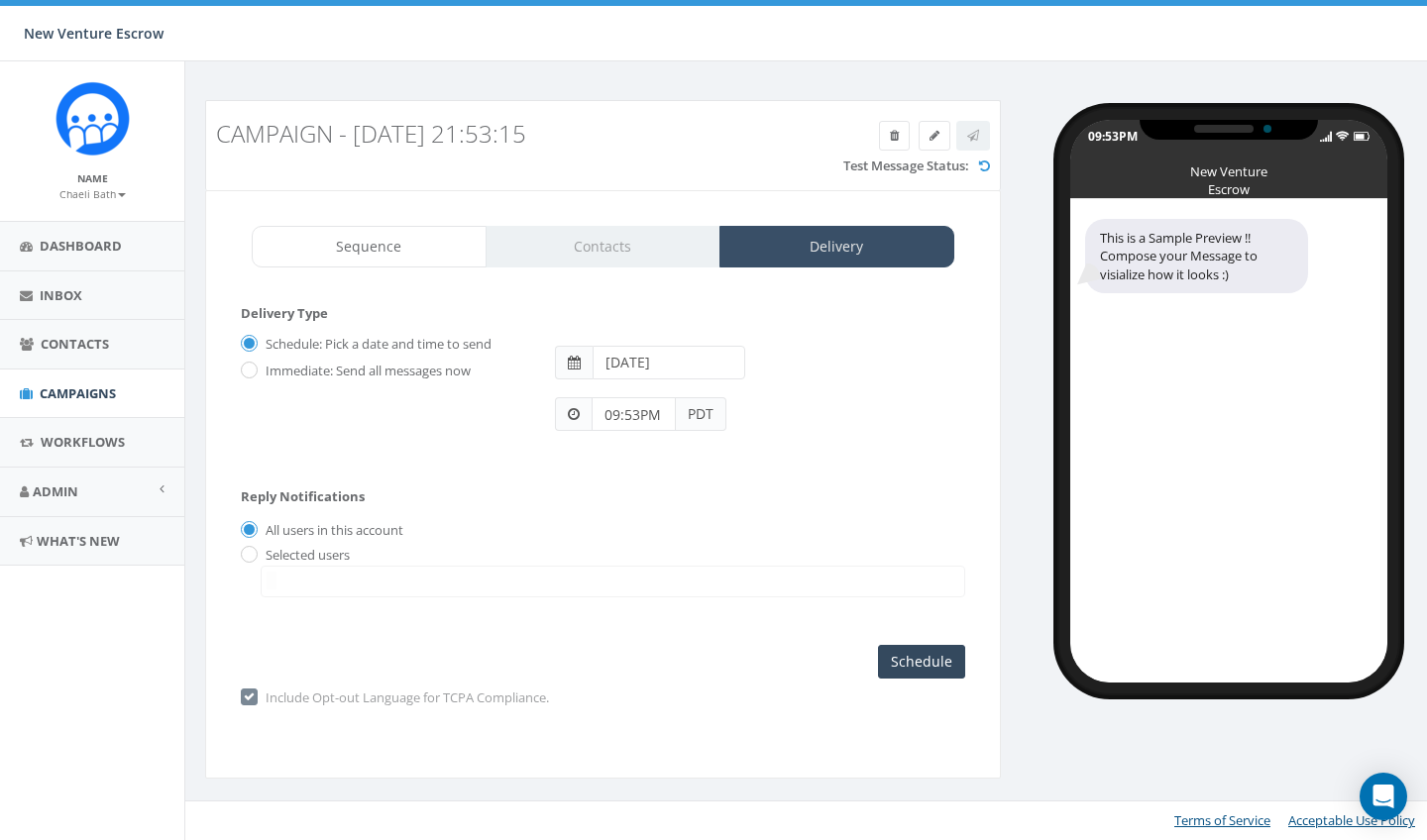 click on "Delivery" at bounding box center [836, 247] 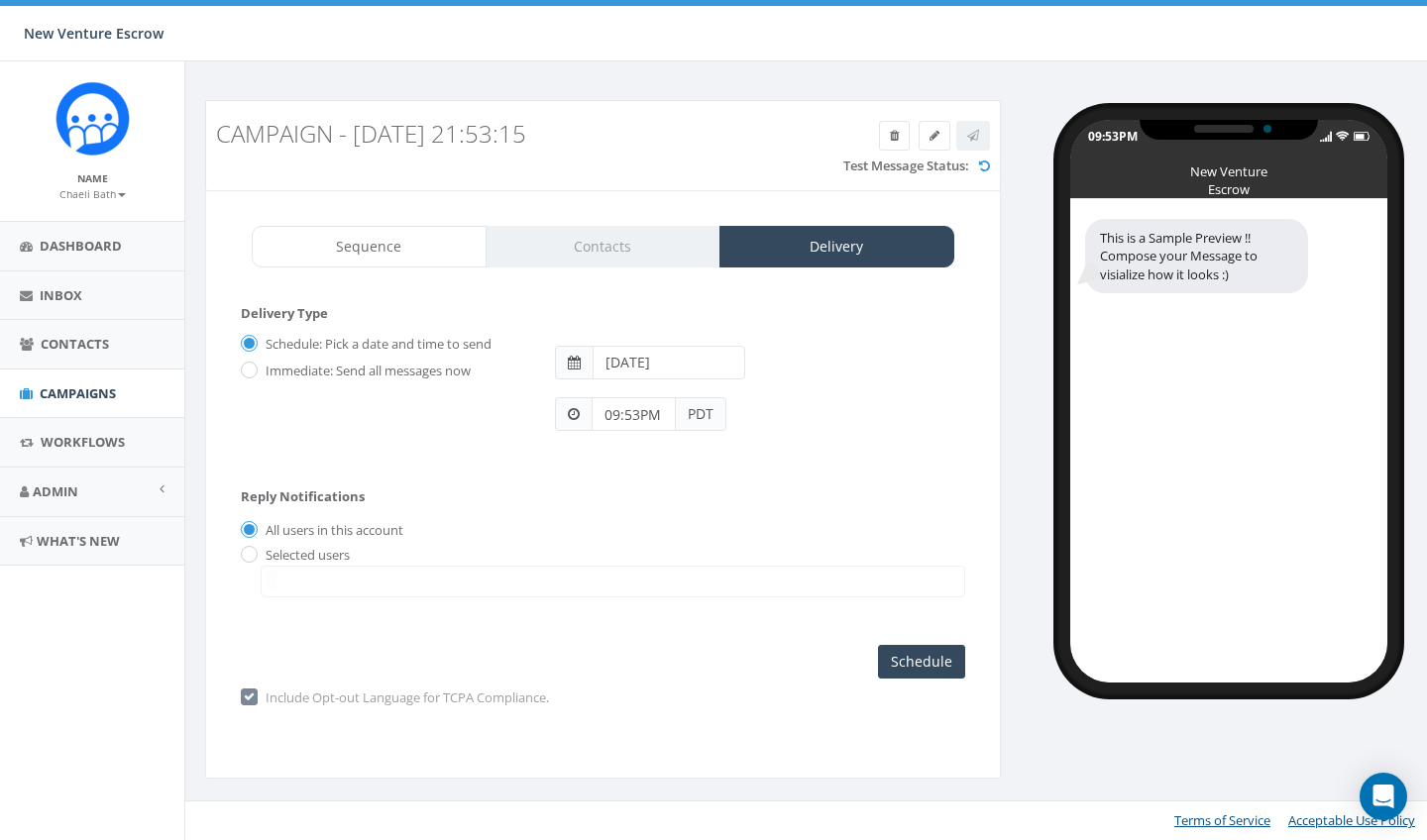 click on "Sequence Contacts Delivery" at bounding box center (603, 247) 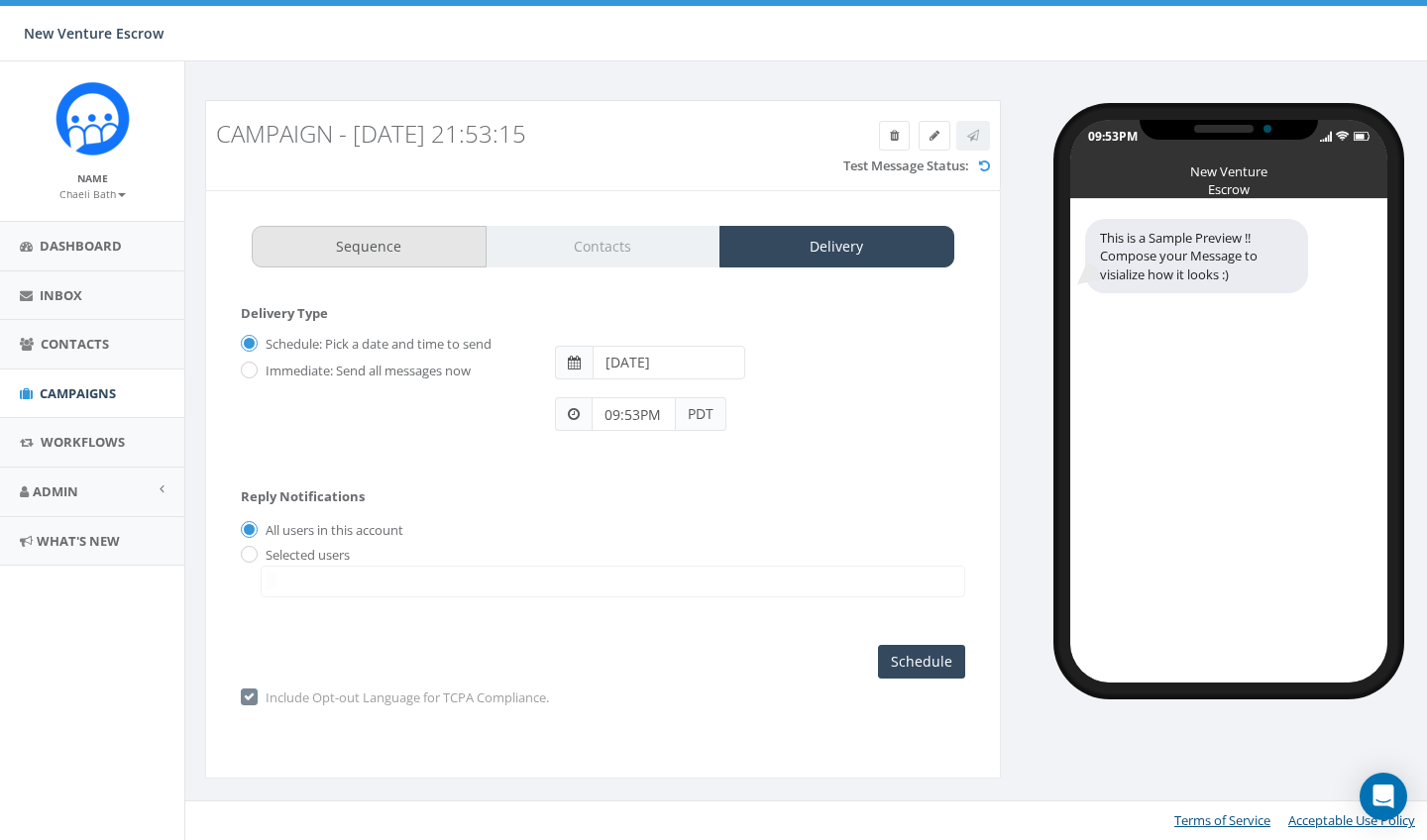 click on "Sequence" at bounding box center (369, 247) 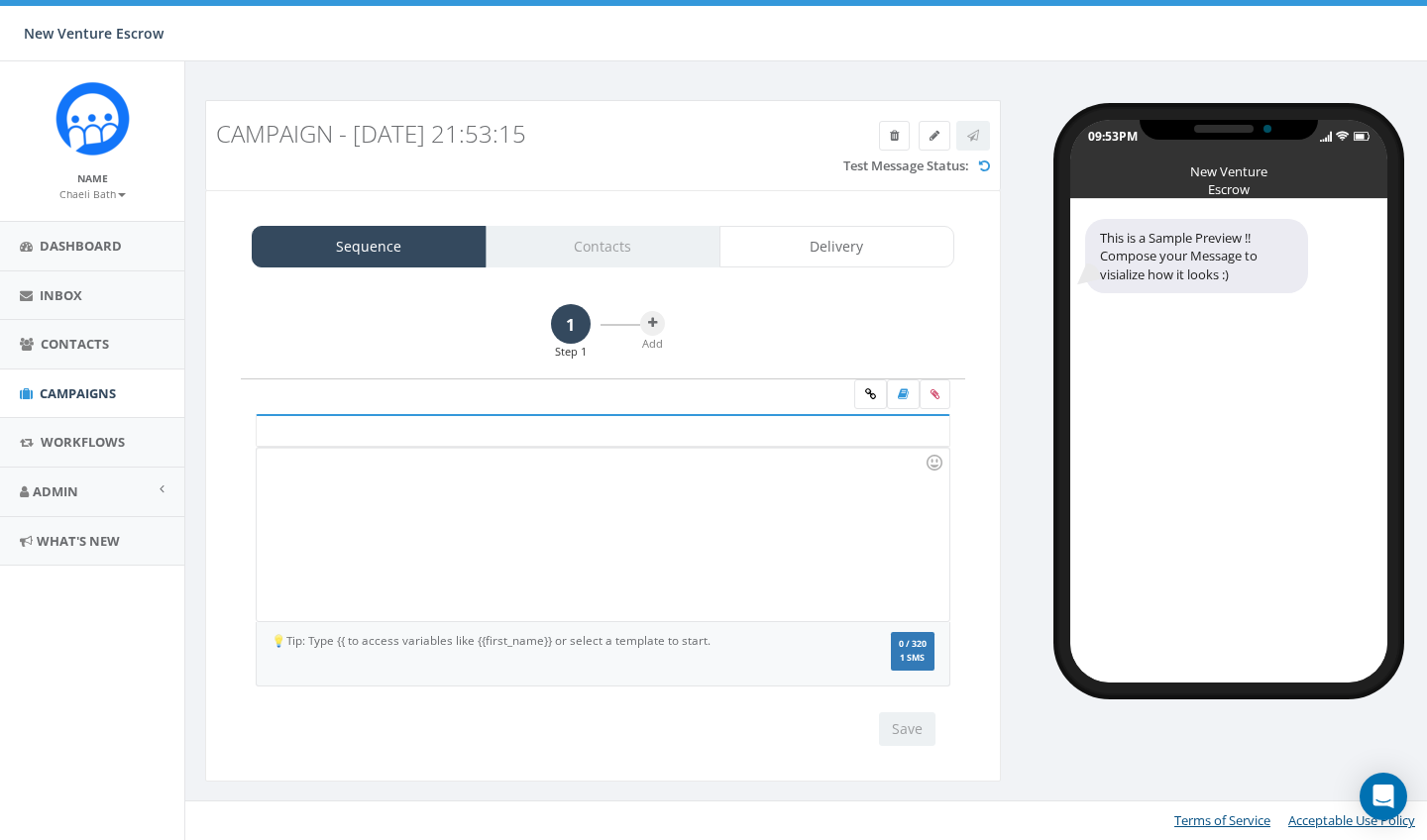 click on "Sequence Contacts Delivery" at bounding box center [603, 247] 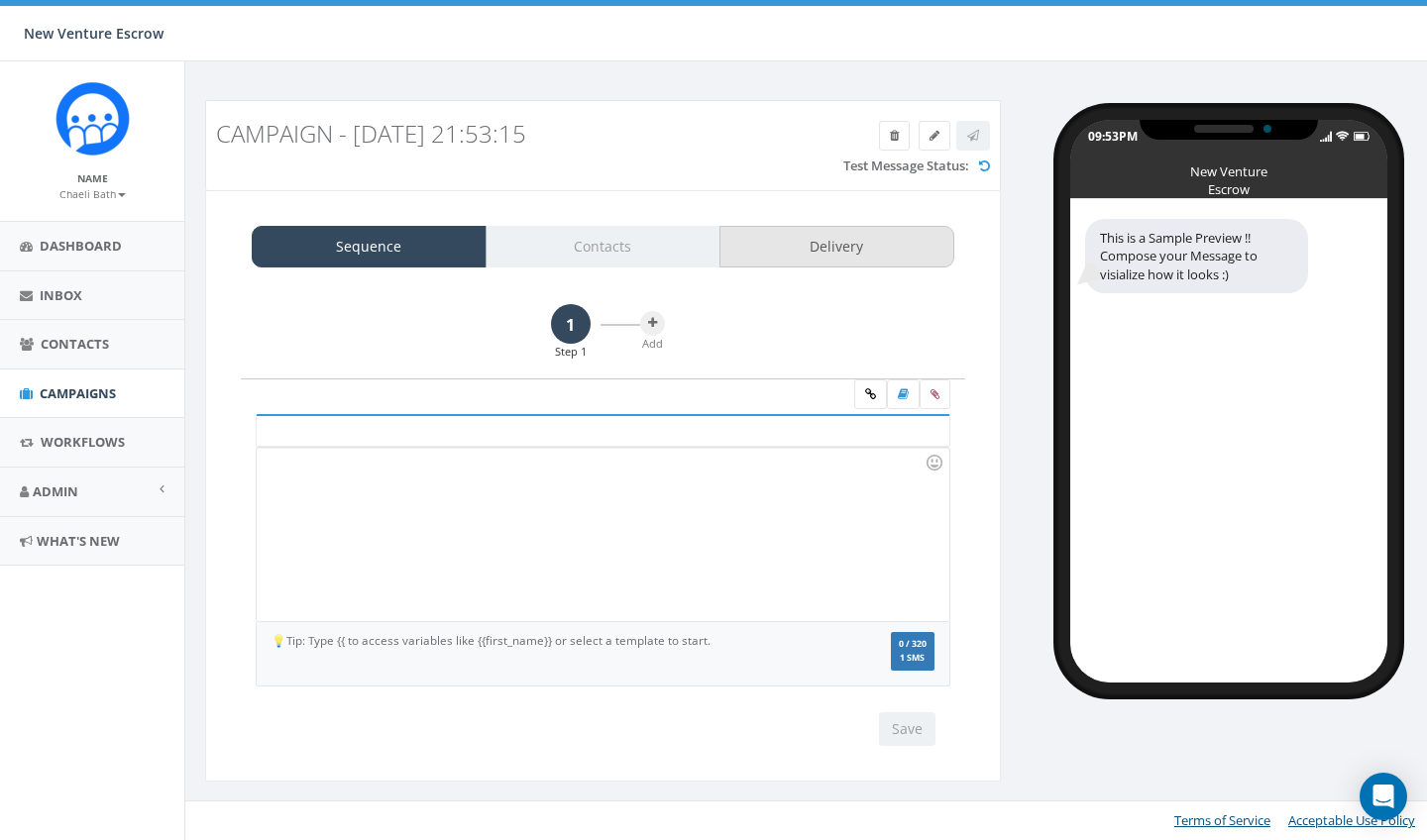 click on "Delivery" at bounding box center (836, 247) 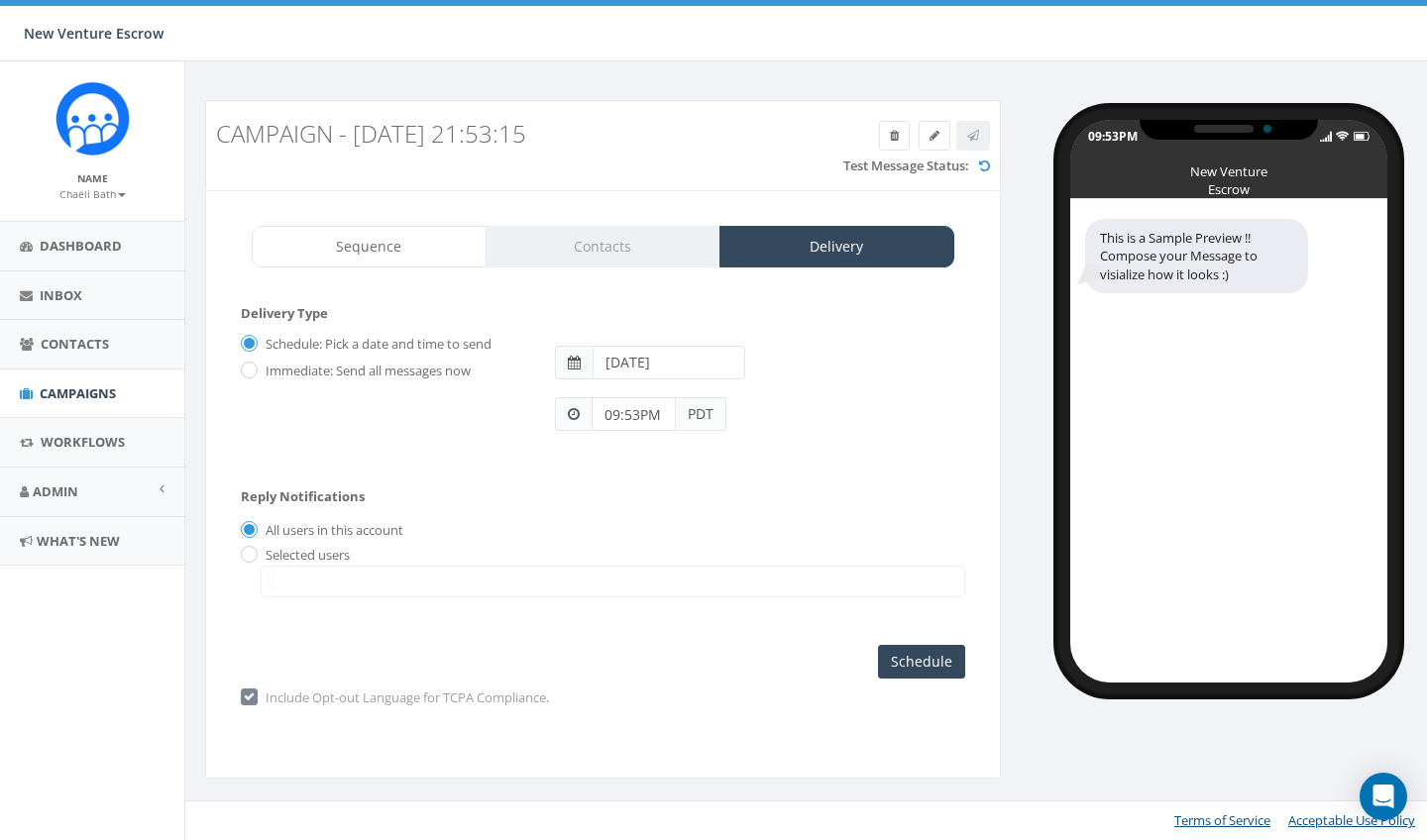 click on "Sequence Contacts Delivery" at bounding box center [603, 247] 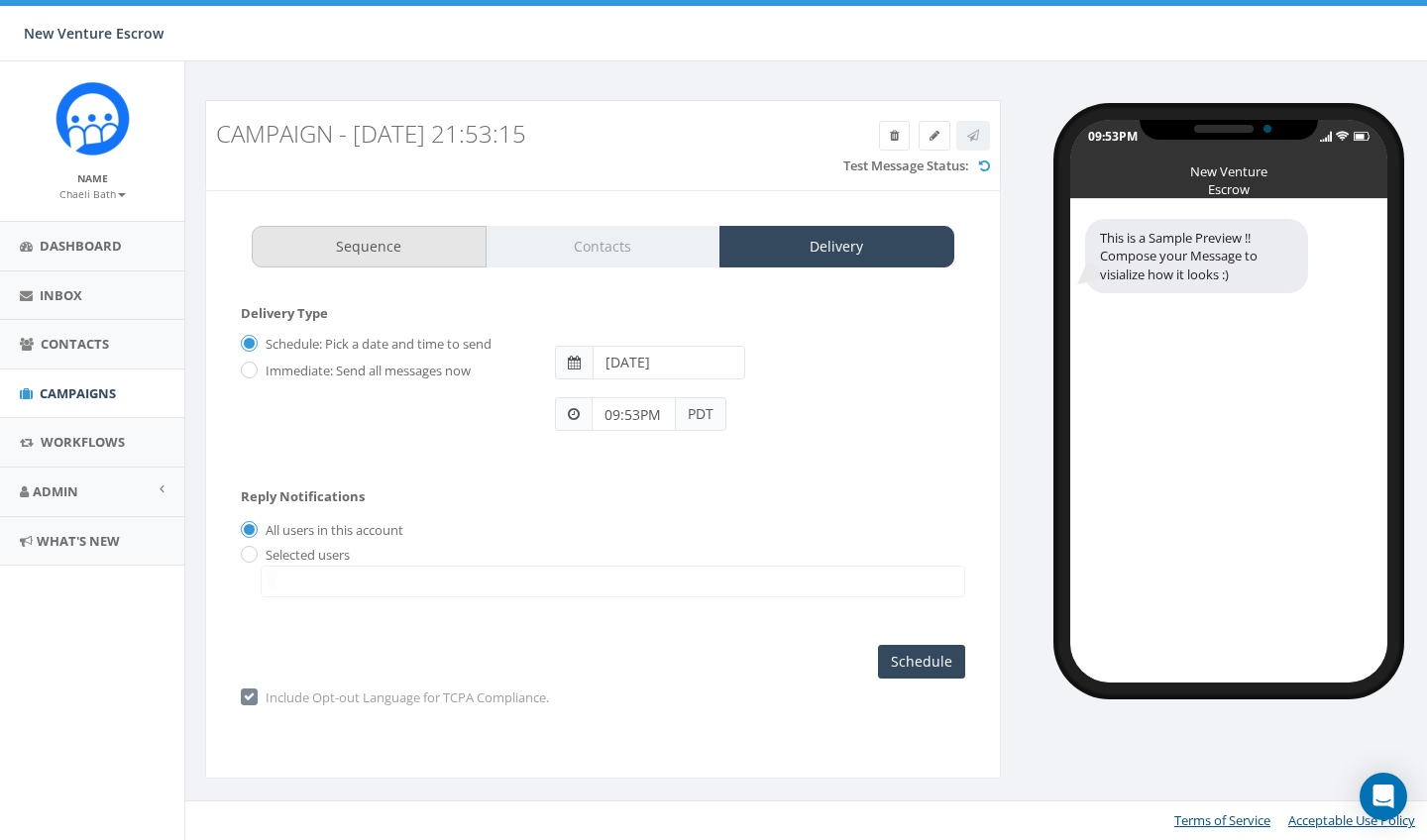 click on "Sequence" at bounding box center [369, 247] 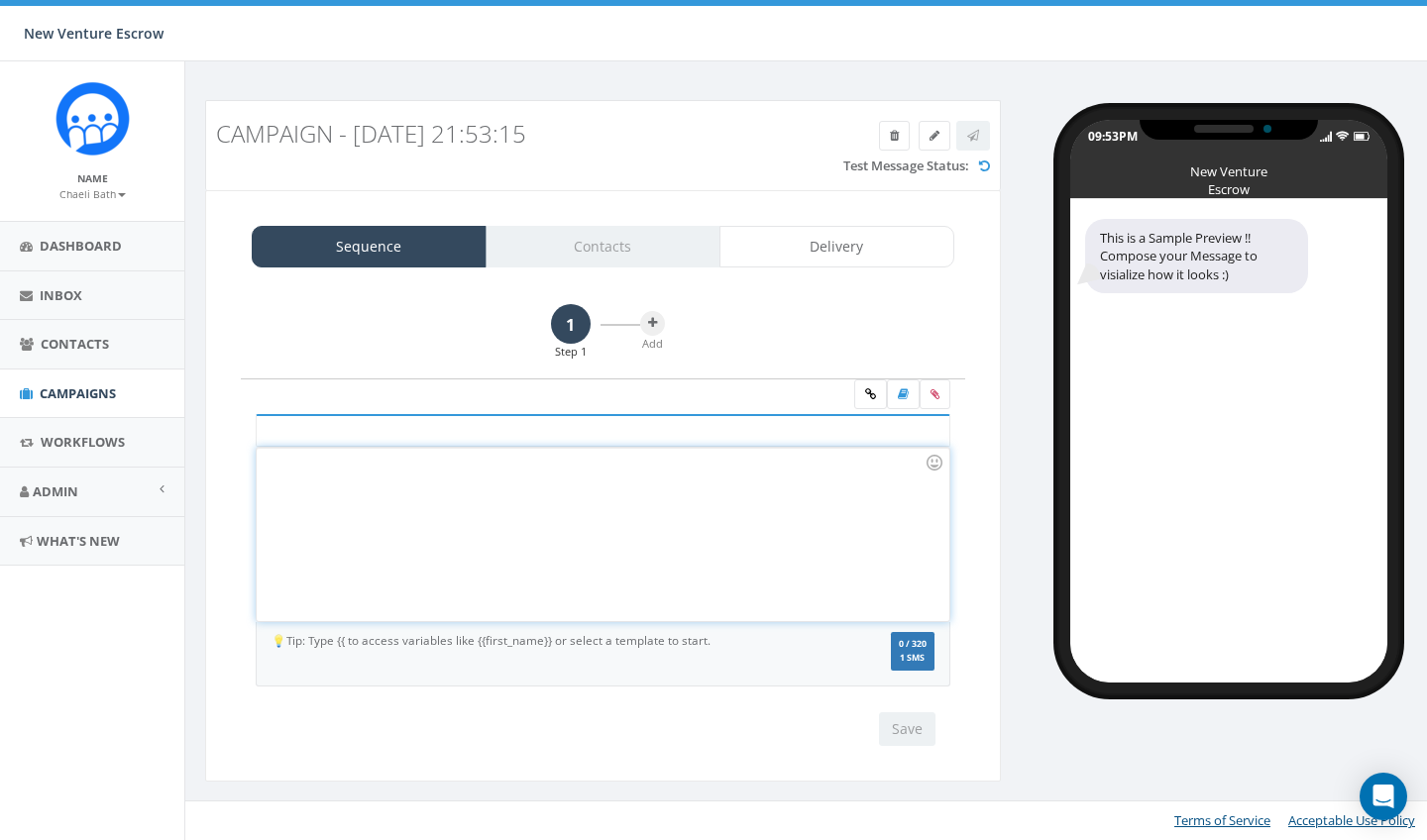 click at bounding box center (603, 534) 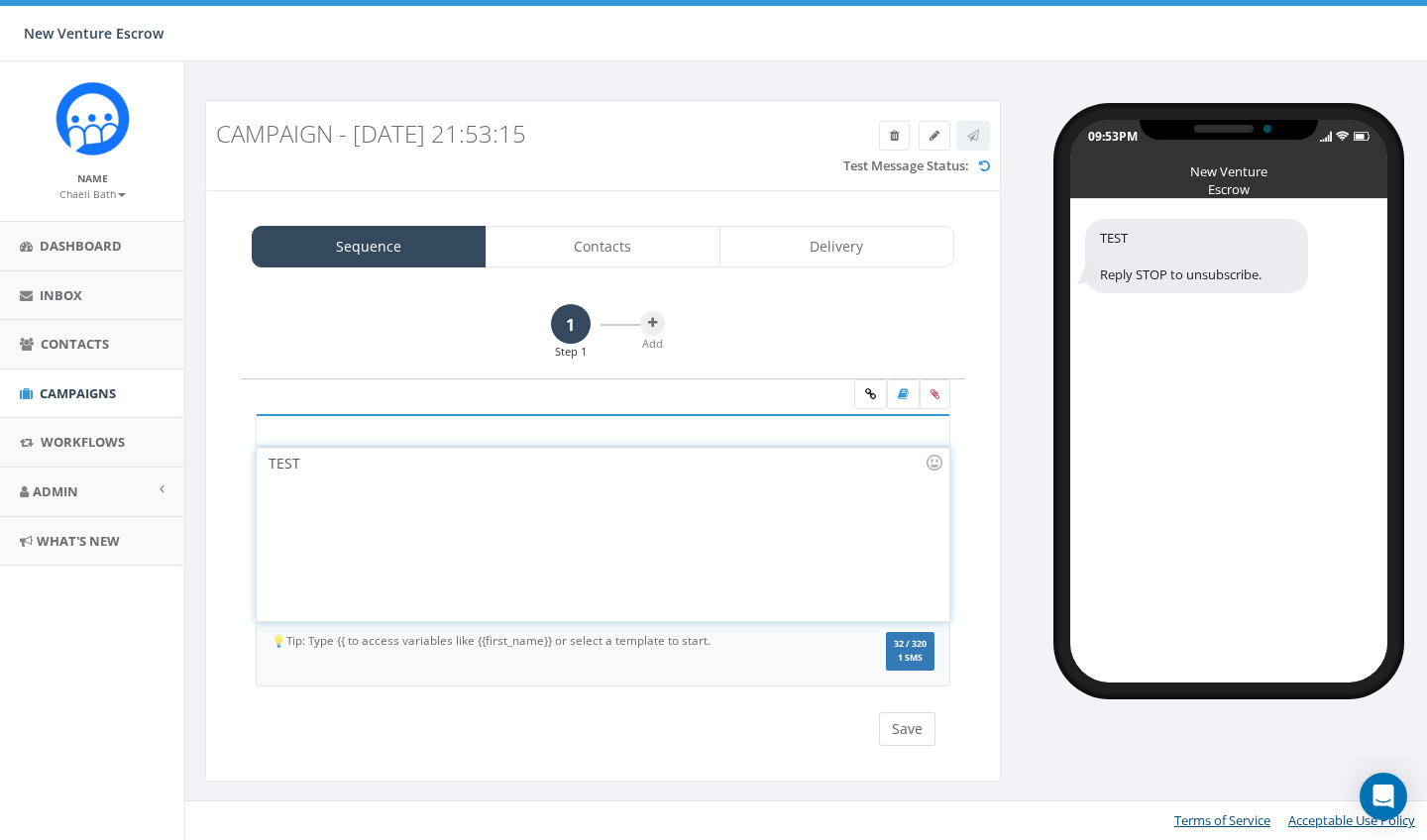 click on "Save" at bounding box center [907, 729] 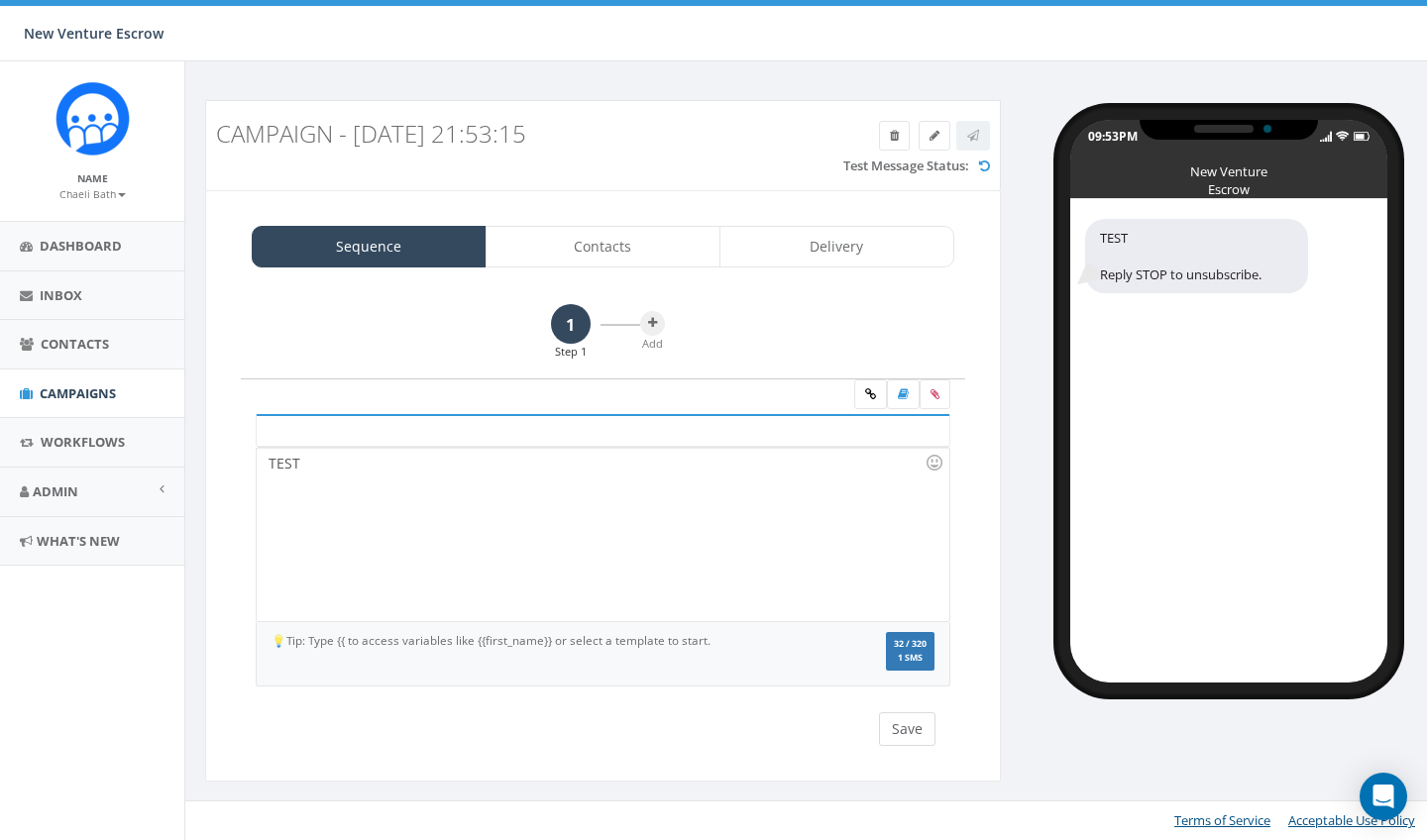 click on "Save" at bounding box center [907, 729] 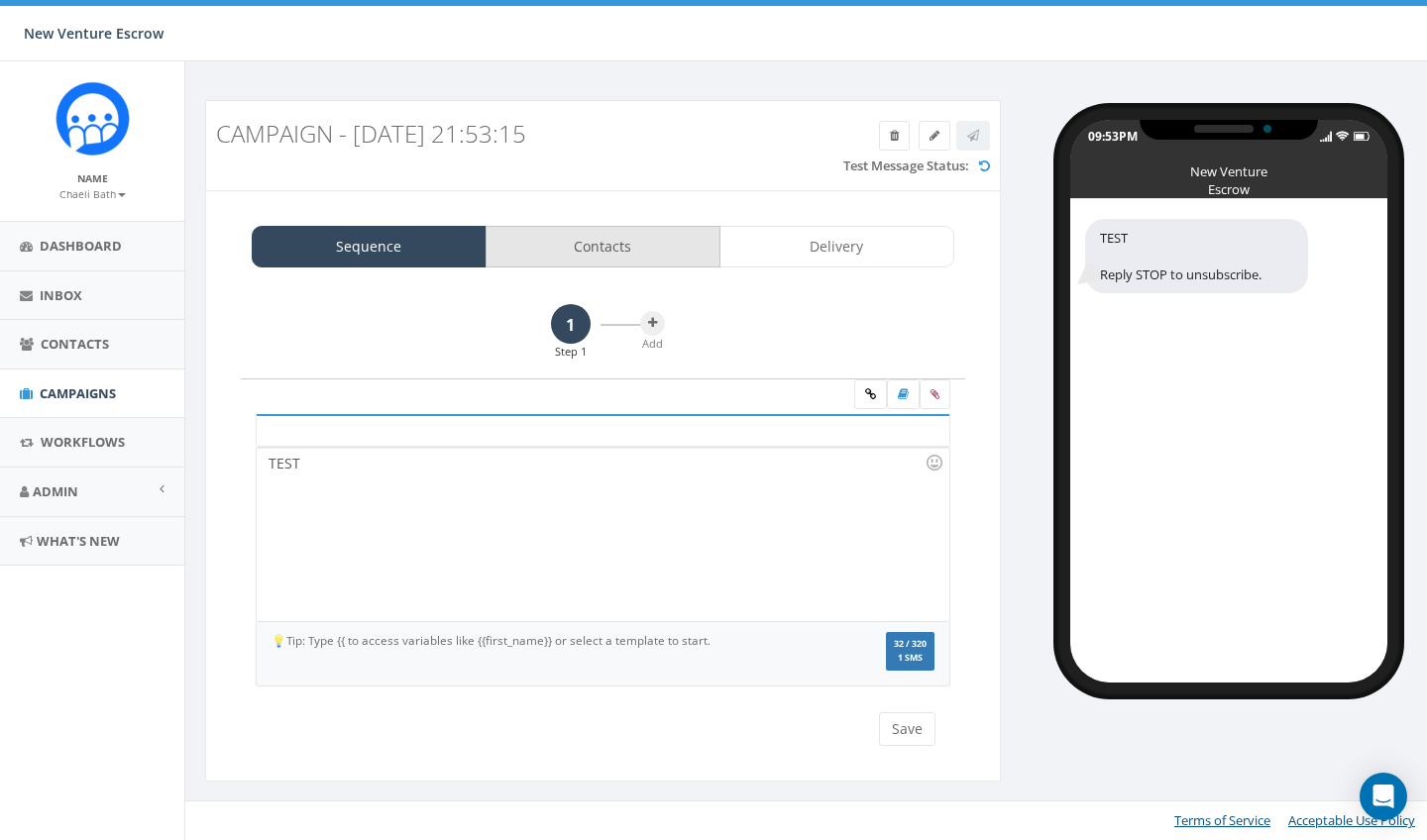 click on "Contacts" at bounding box center (603, 247) 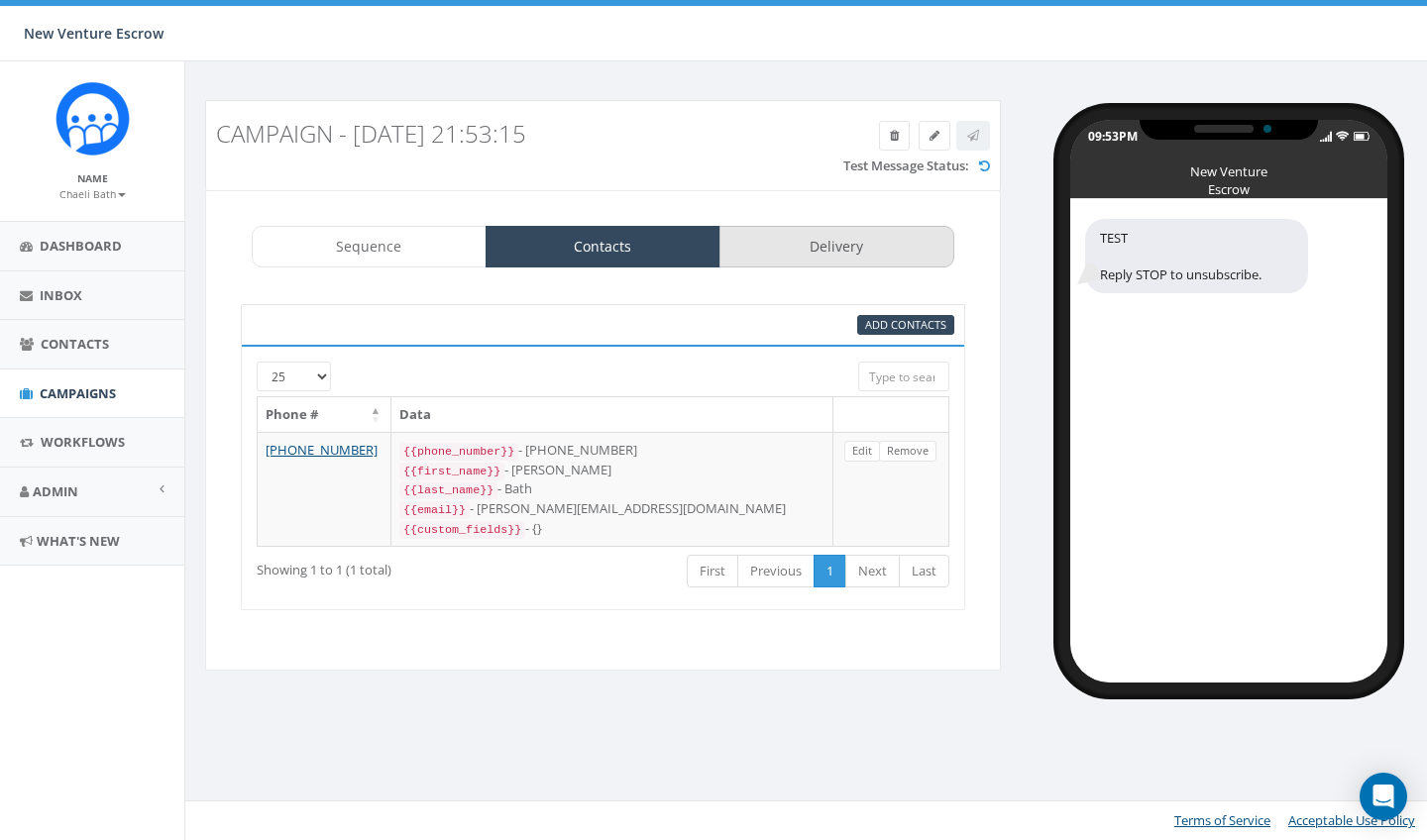 click on "Delivery" at bounding box center [836, 247] 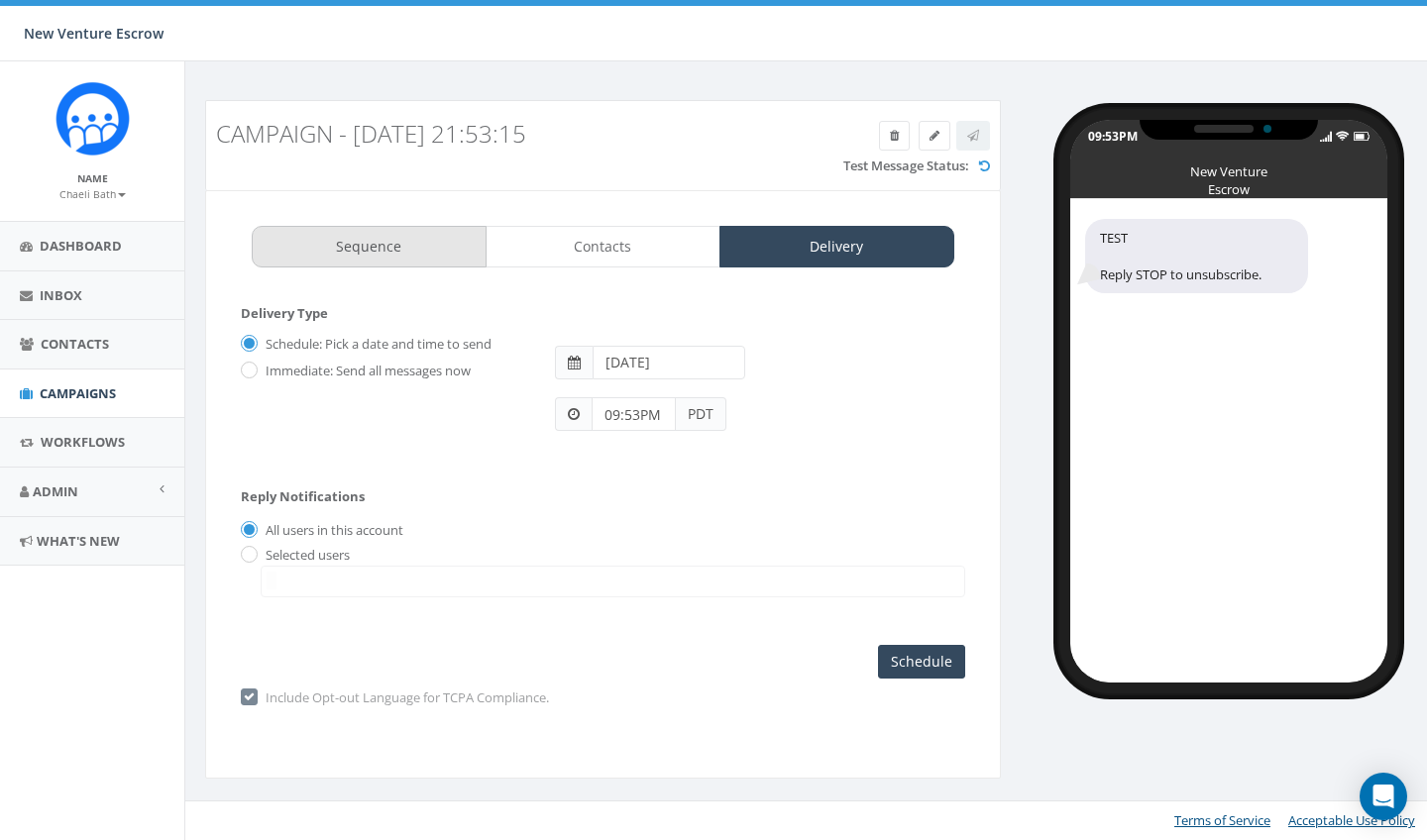 click on "Sequence" at bounding box center (369, 247) 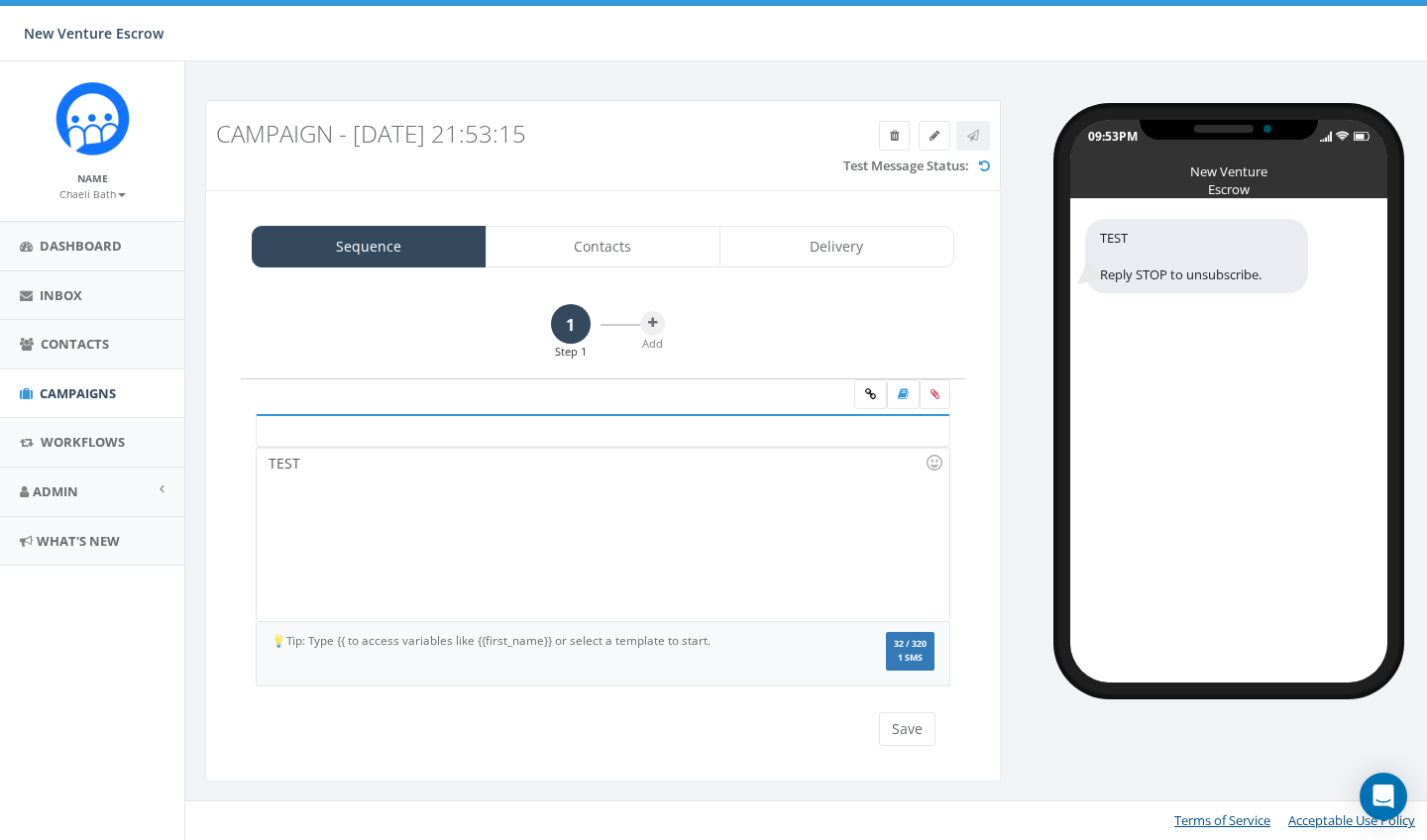 click on "TEST" at bounding box center [603, 534] 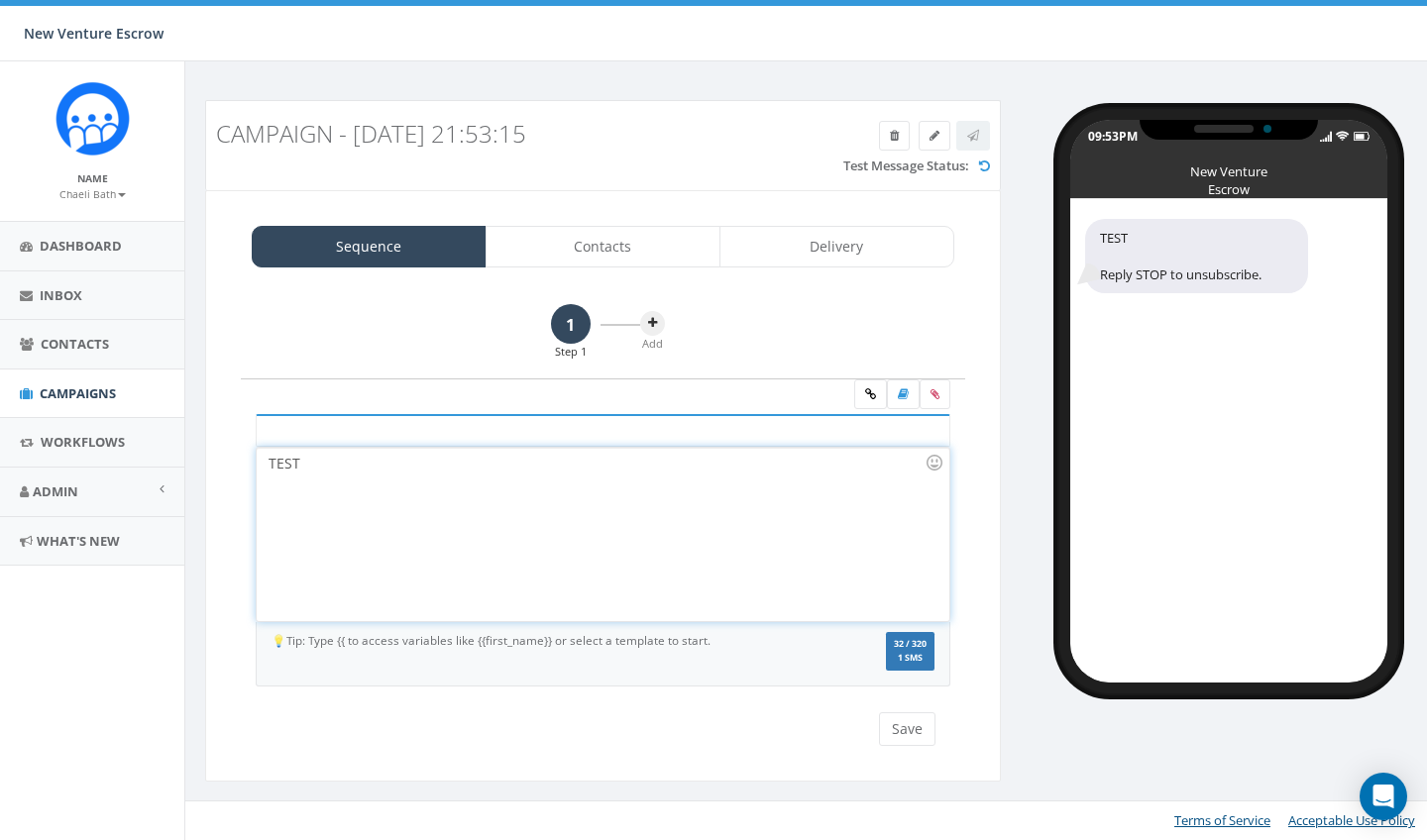 click at bounding box center (652, 323) 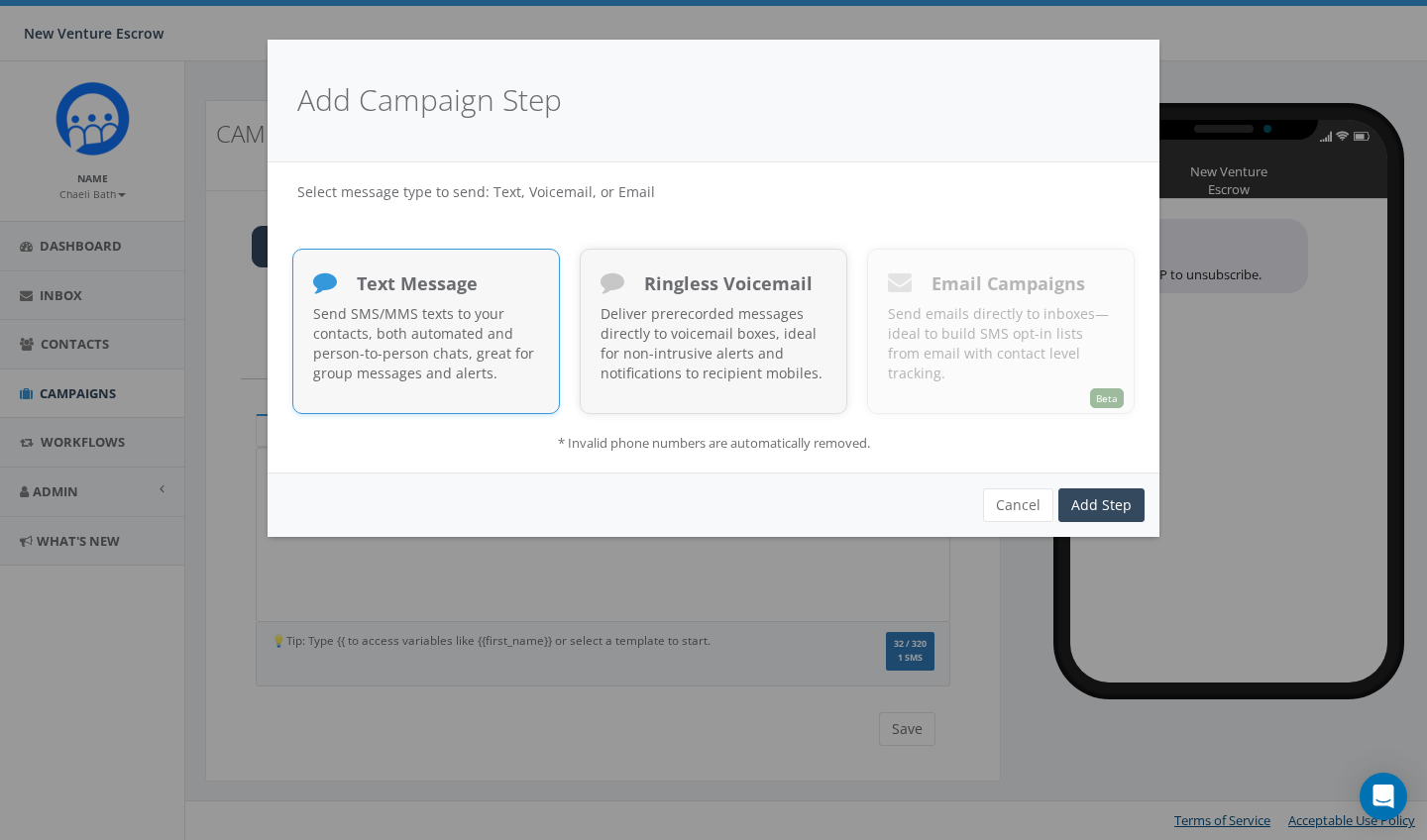 click on "Send SMS/MMS texts to your contacts, both automated and person-to-person chats, great for group messages and alerts." at bounding box center [426, 344] 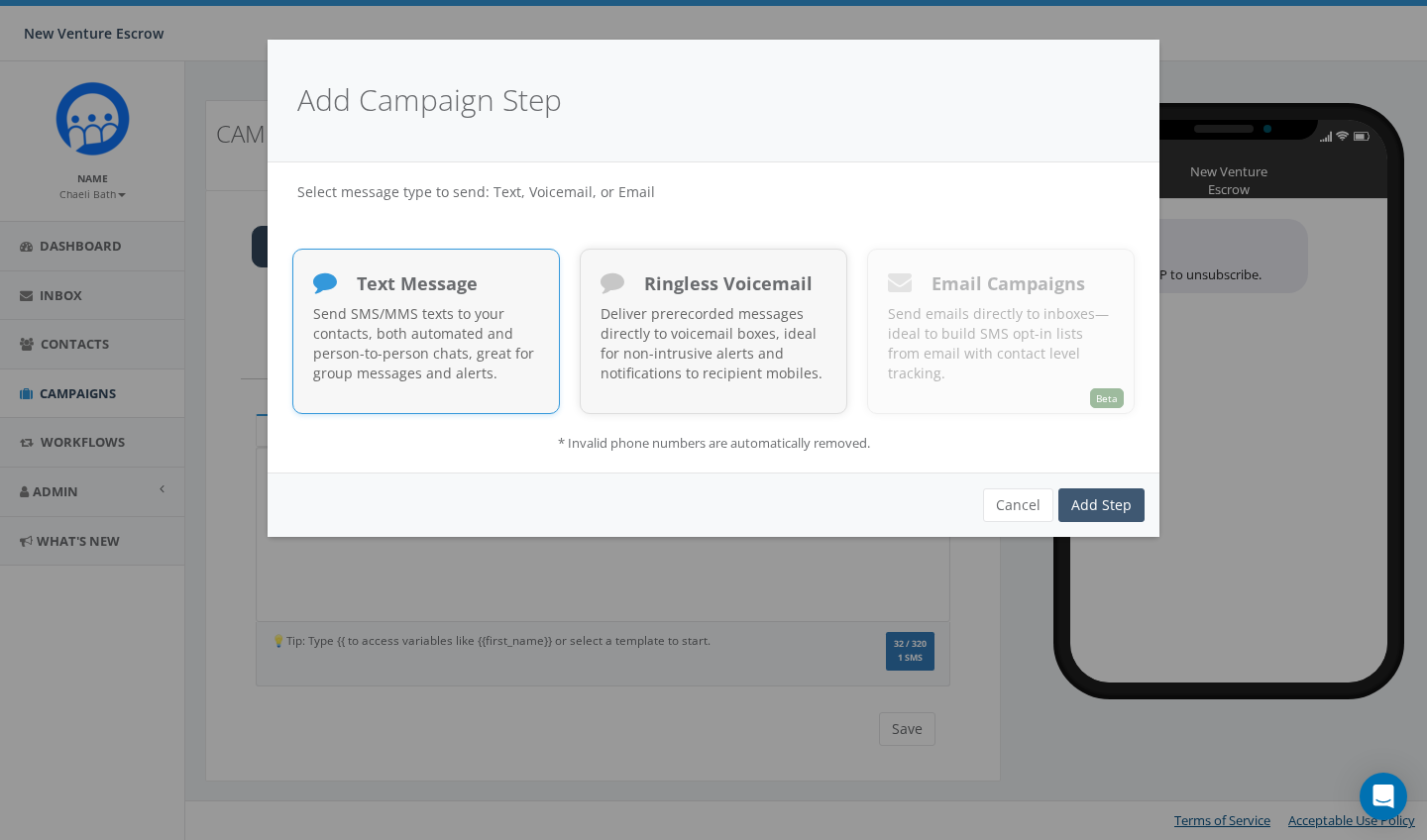 click on "Add Step" at bounding box center (1101, 505) 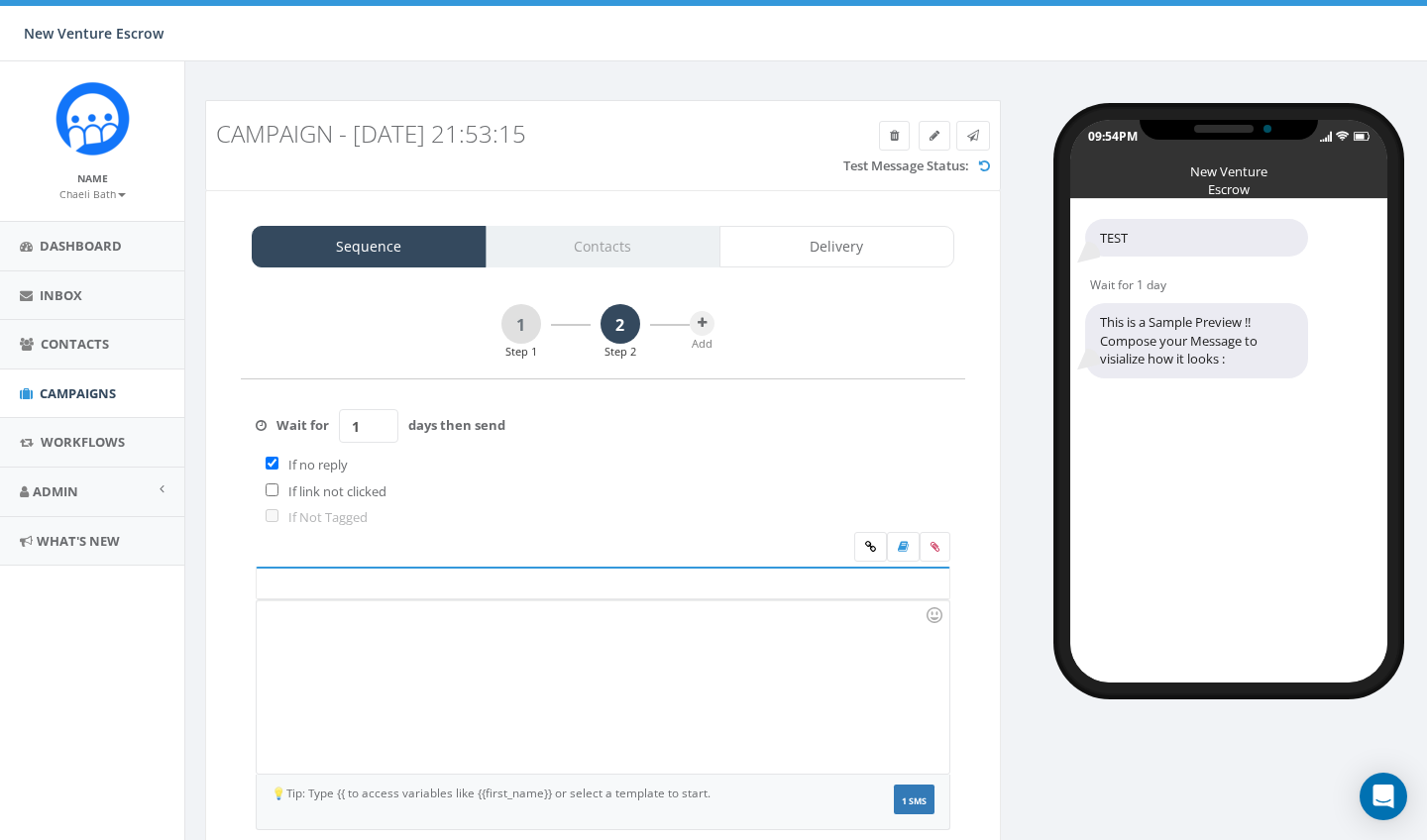 scroll, scrollTop: 0, scrollLeft: 0, axis: both 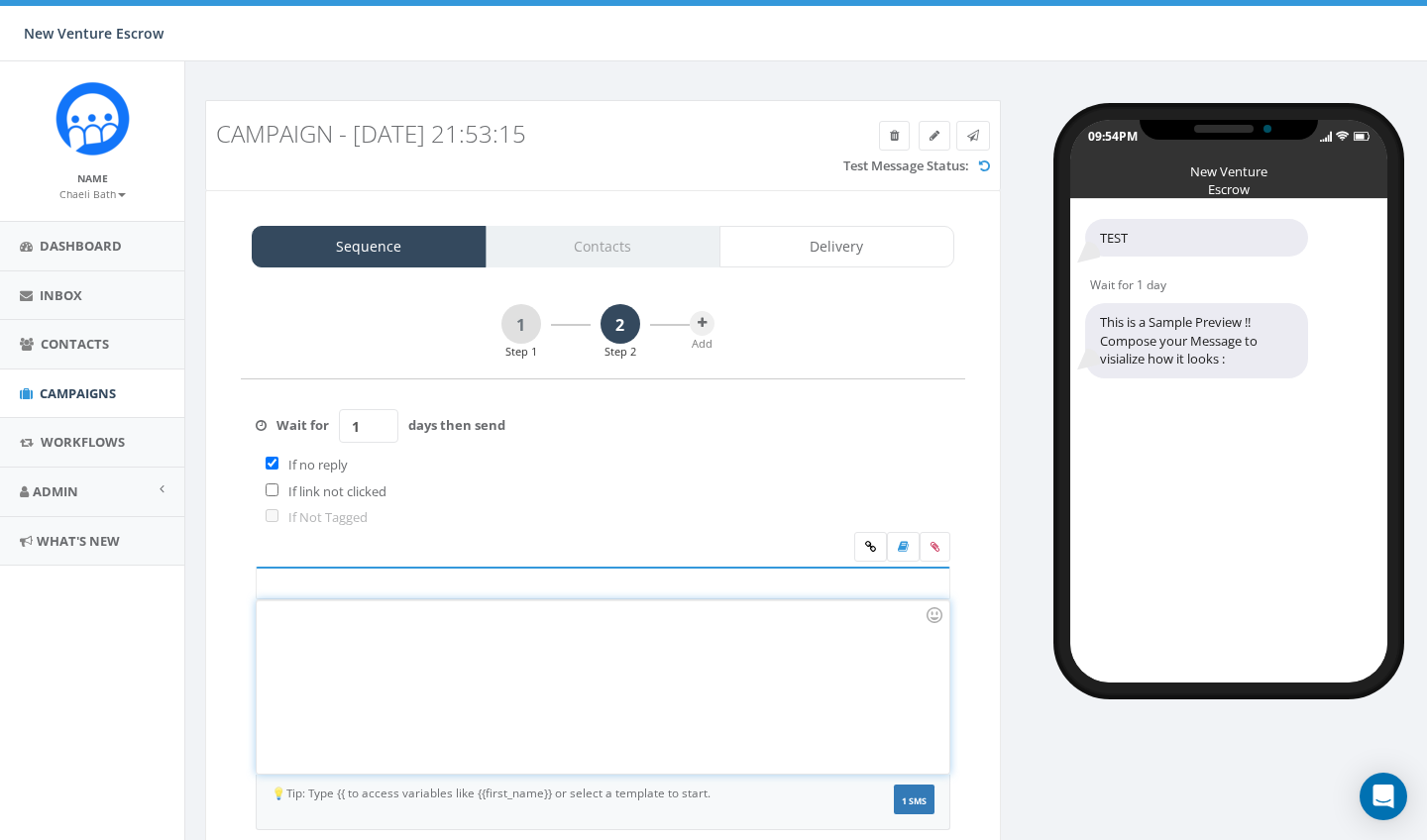 type 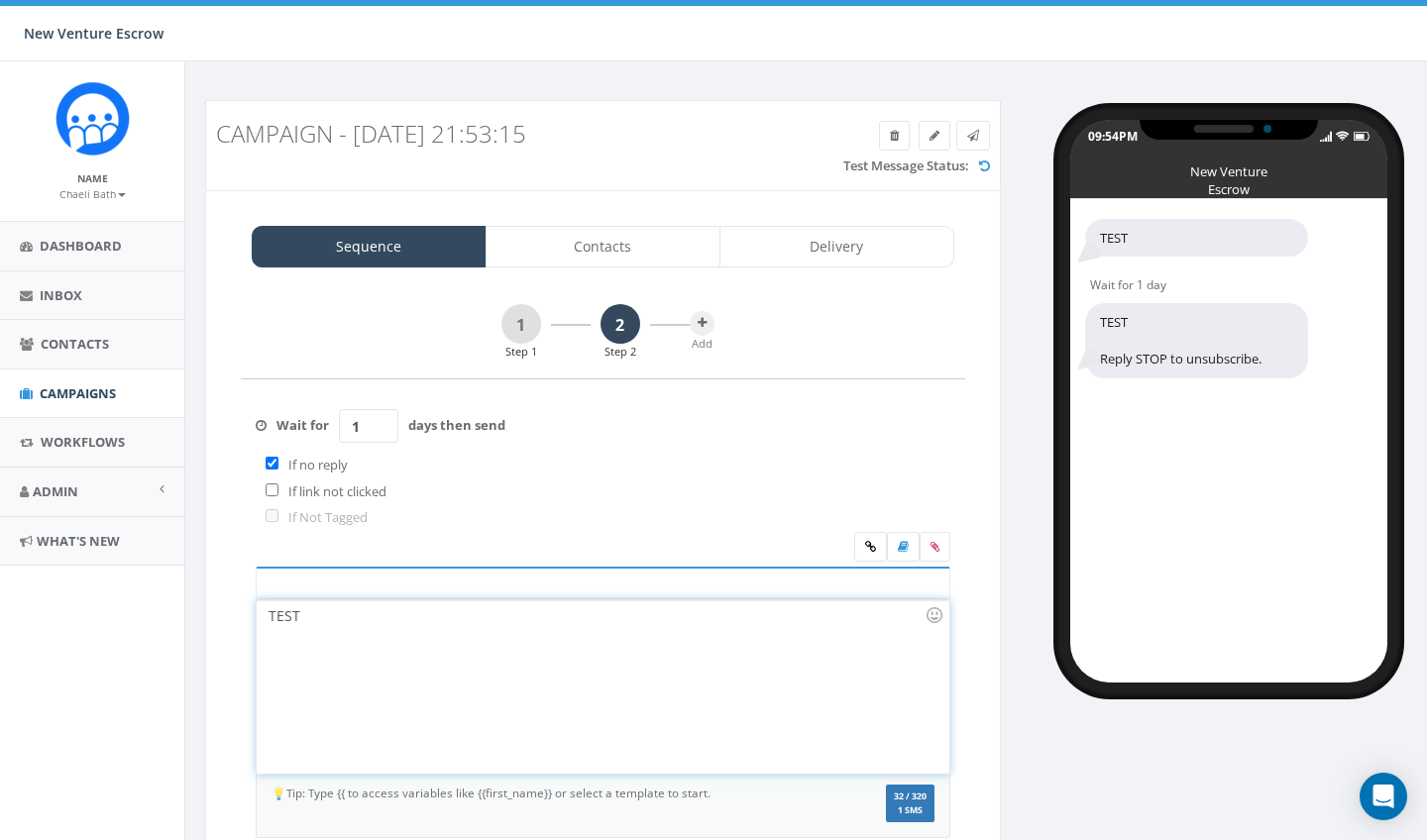click on "Wait for     1 days then send If no reply If link not clicked If Not Tagged" at bounding box center (603, 456) 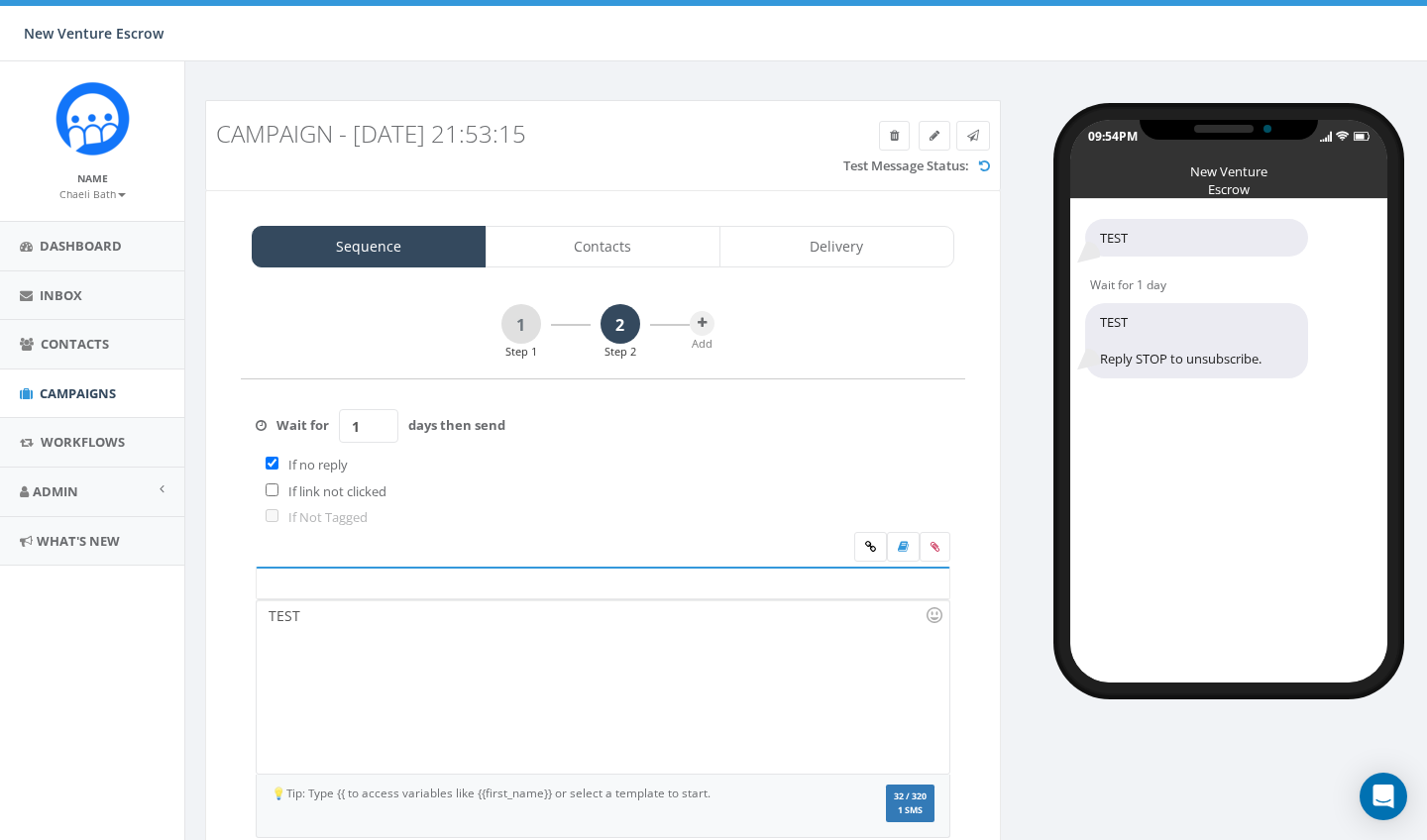 scroll, scrollTop: 119, scrollLeft: 0, axis: vertical 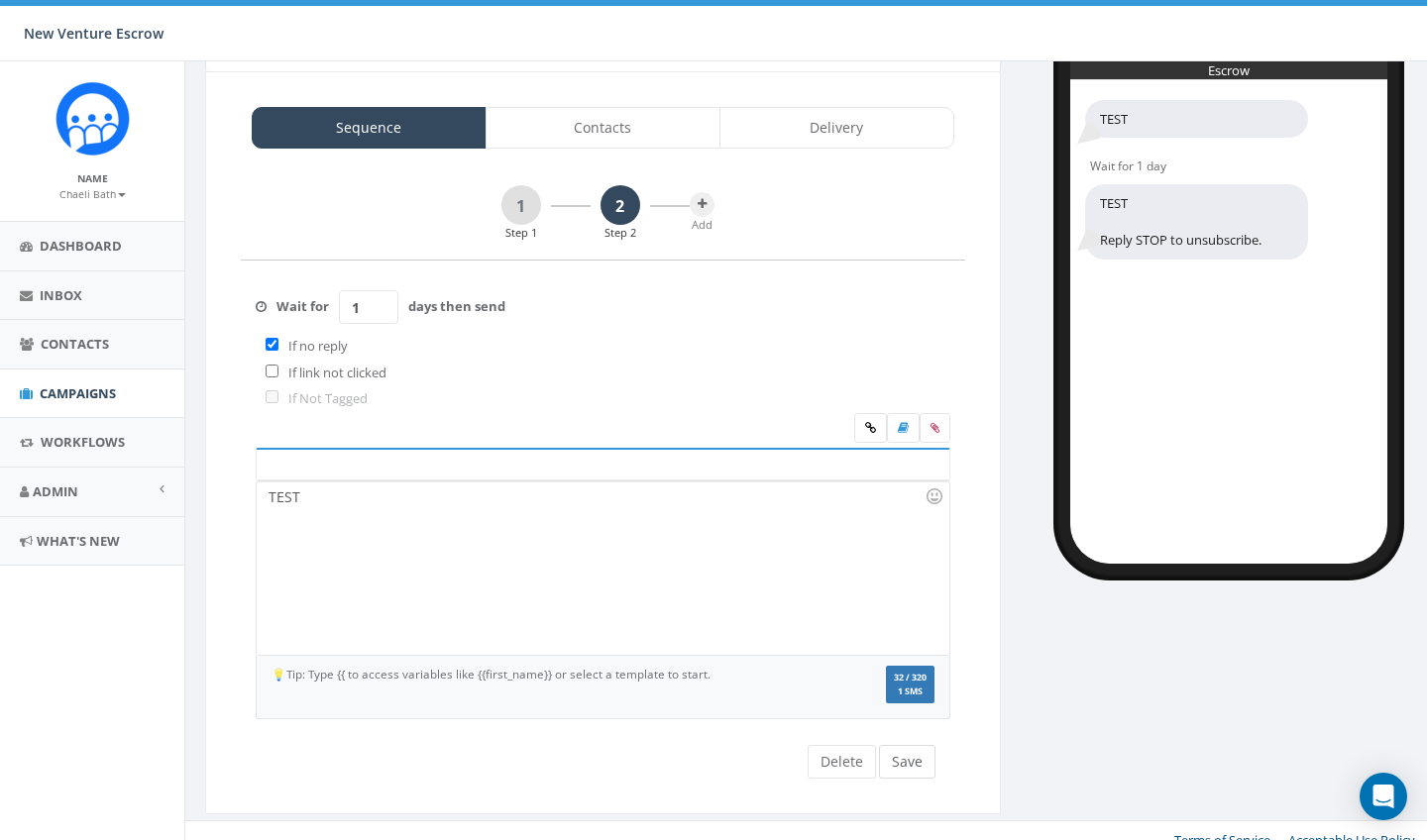 click on "Save" at bounding box center (907, 762) 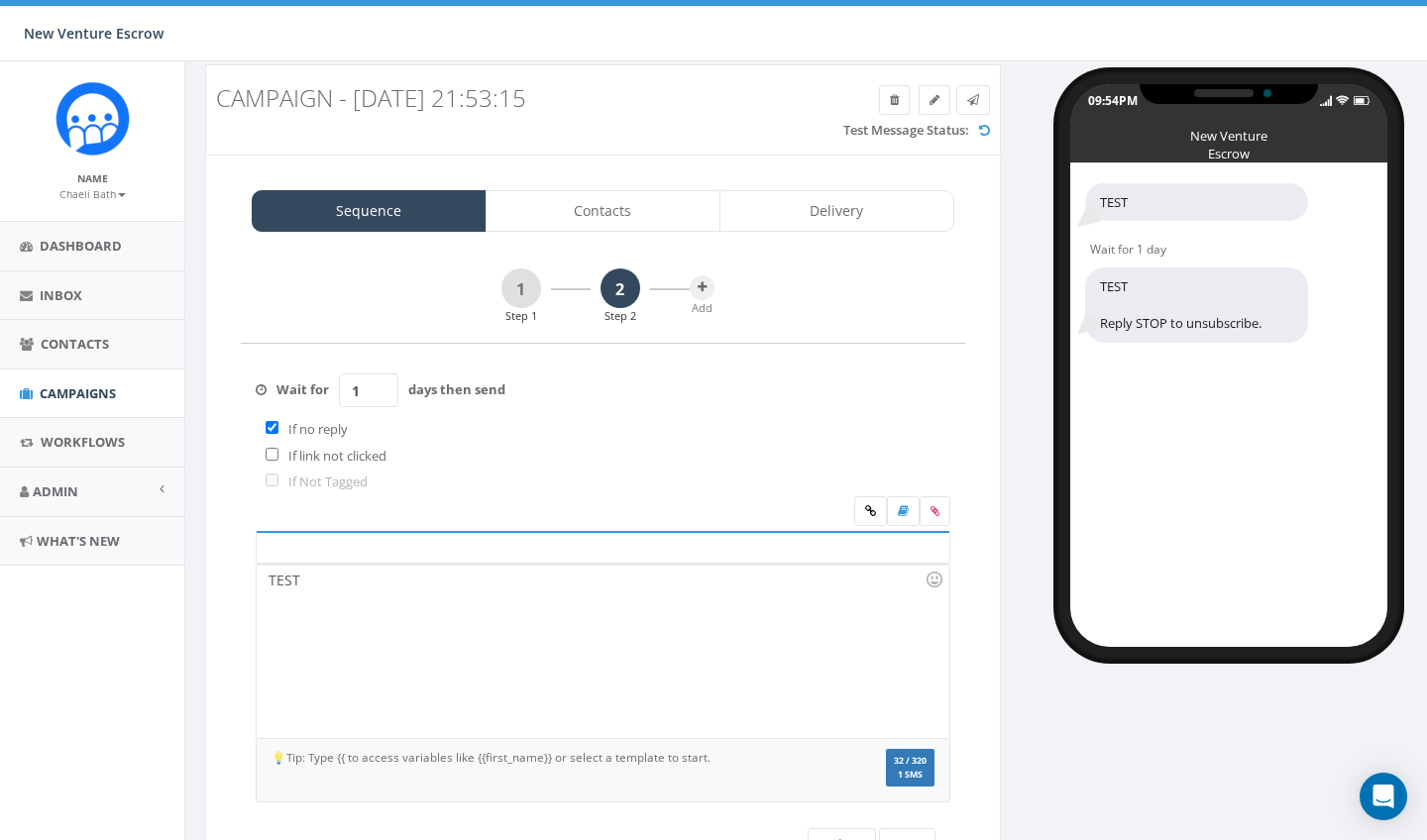 scroll, scrollTop: 21, scrollLeft: 0, axis: vertical 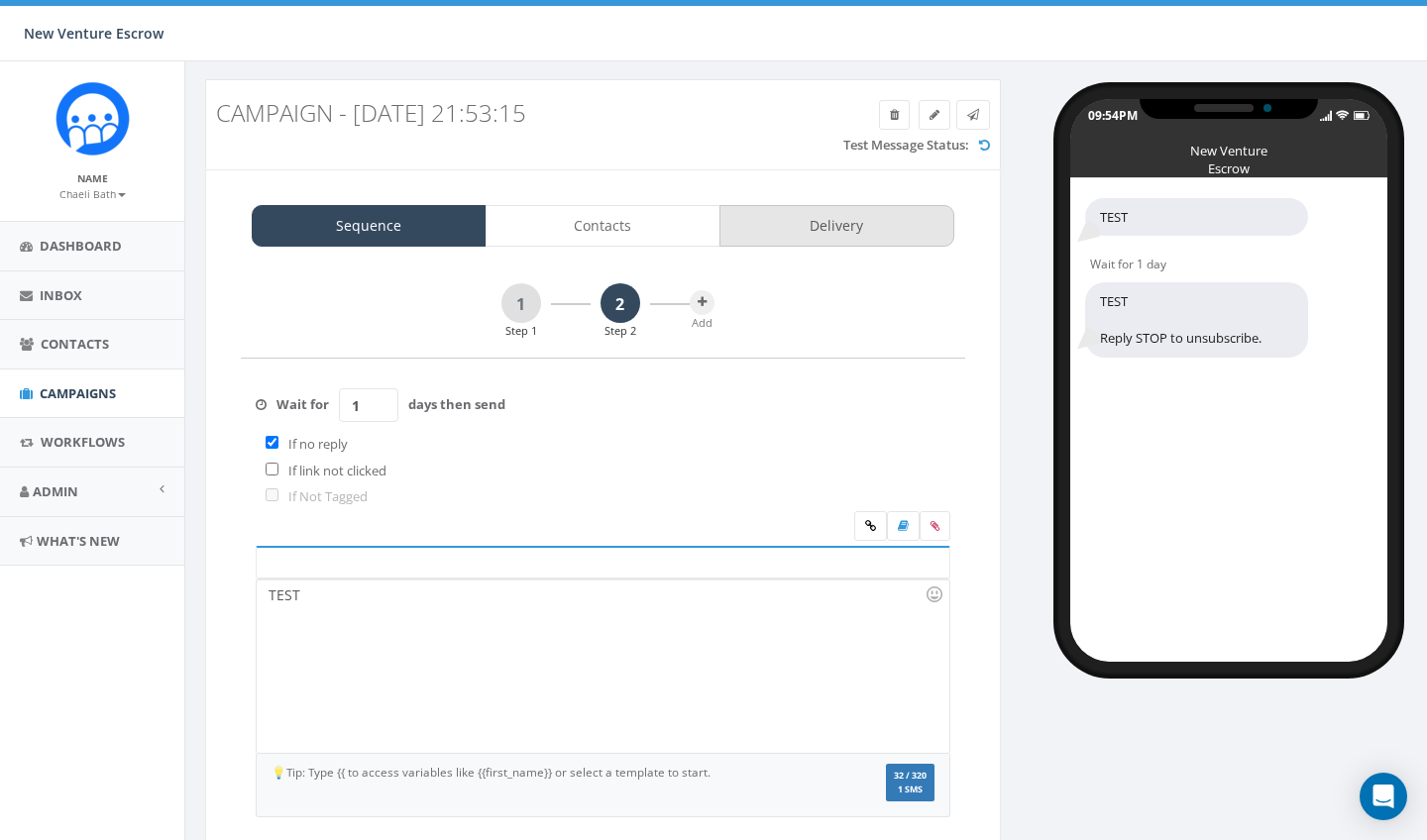 click on "Delivery" at bounding box center (836, 226) 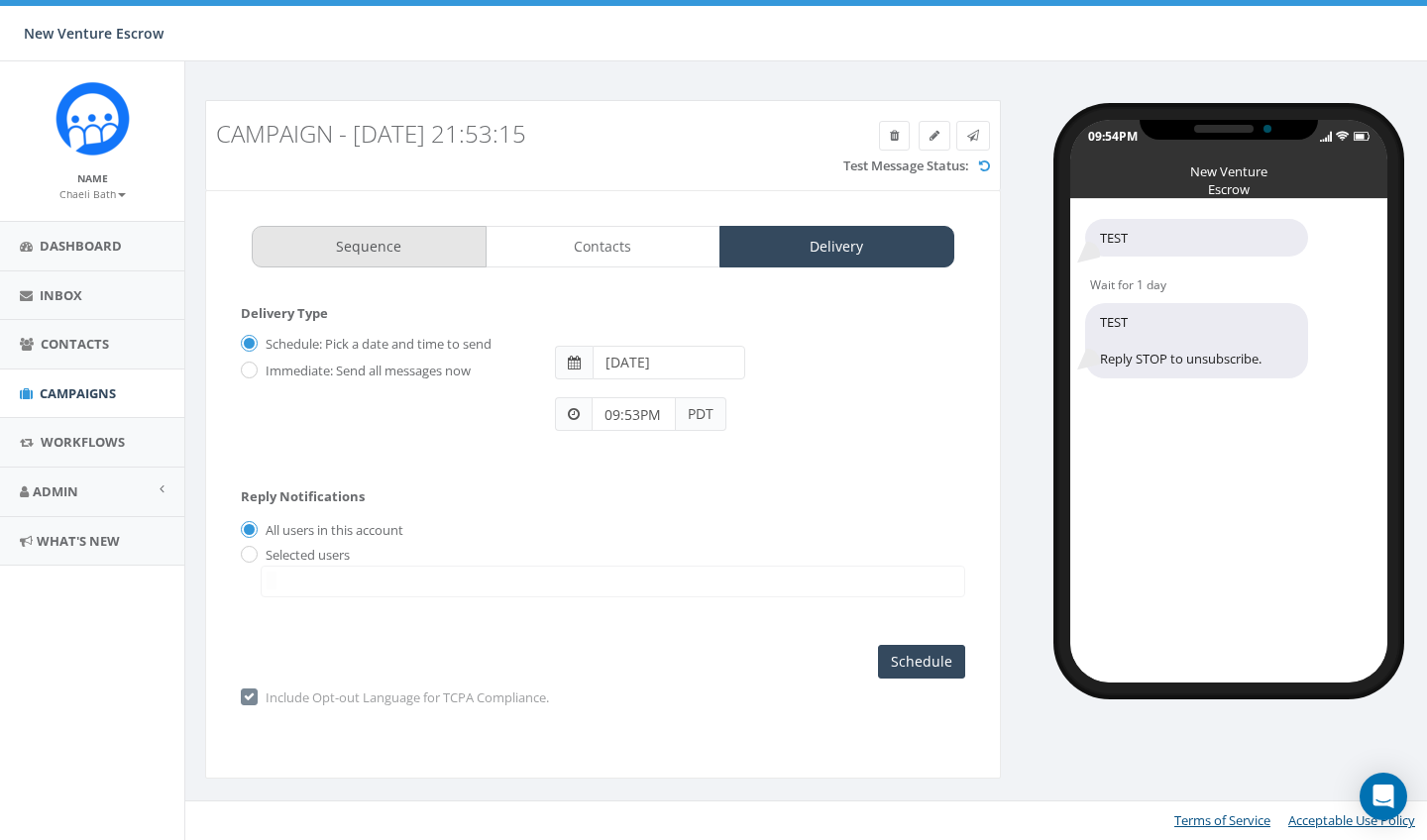 click on "Sequence" at bounding box center (369, 247) 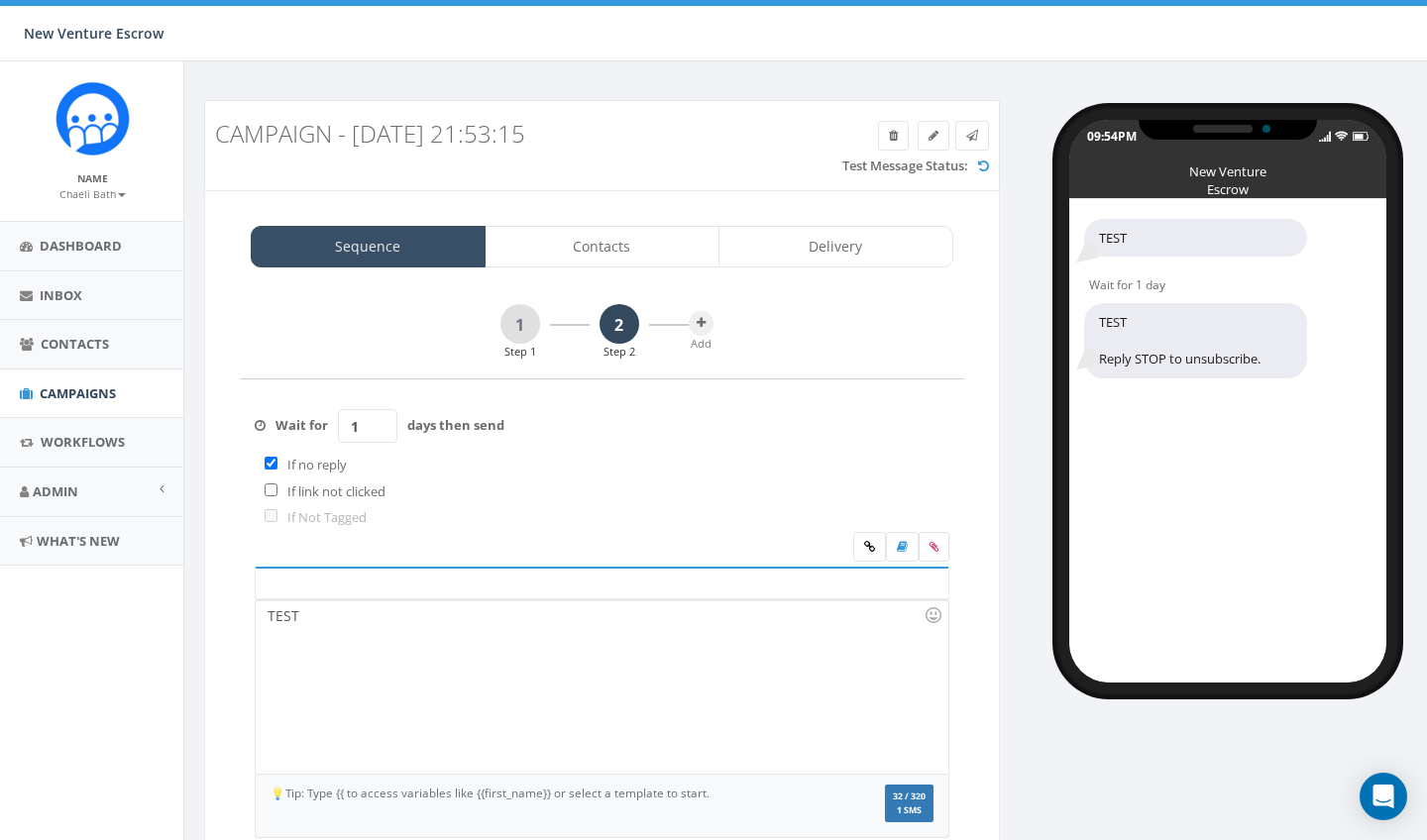 scroll, scrollTop: 0, scrollLeft: 1, axis: horizontal 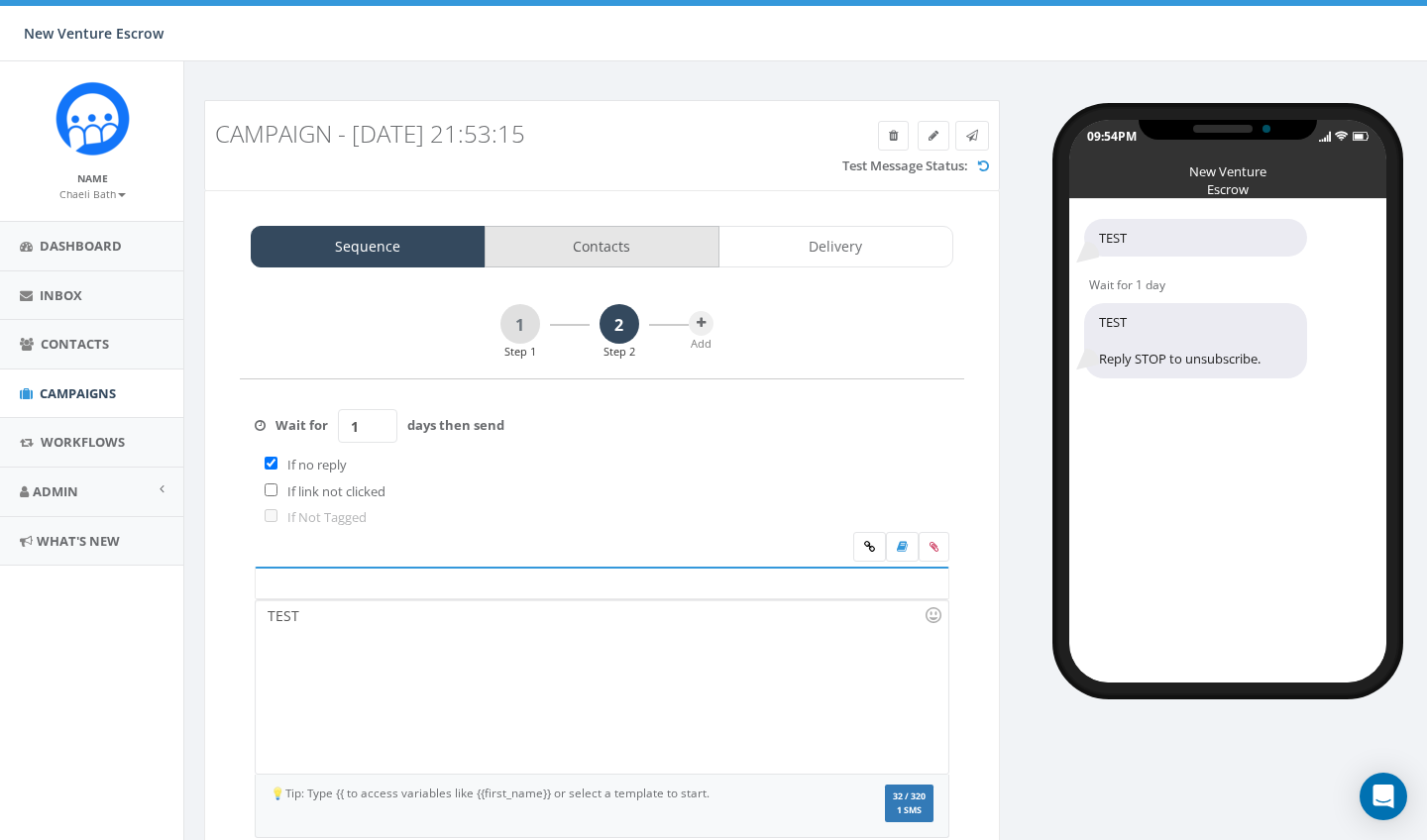 click on "Contacts" at bounding box center (602, 247) 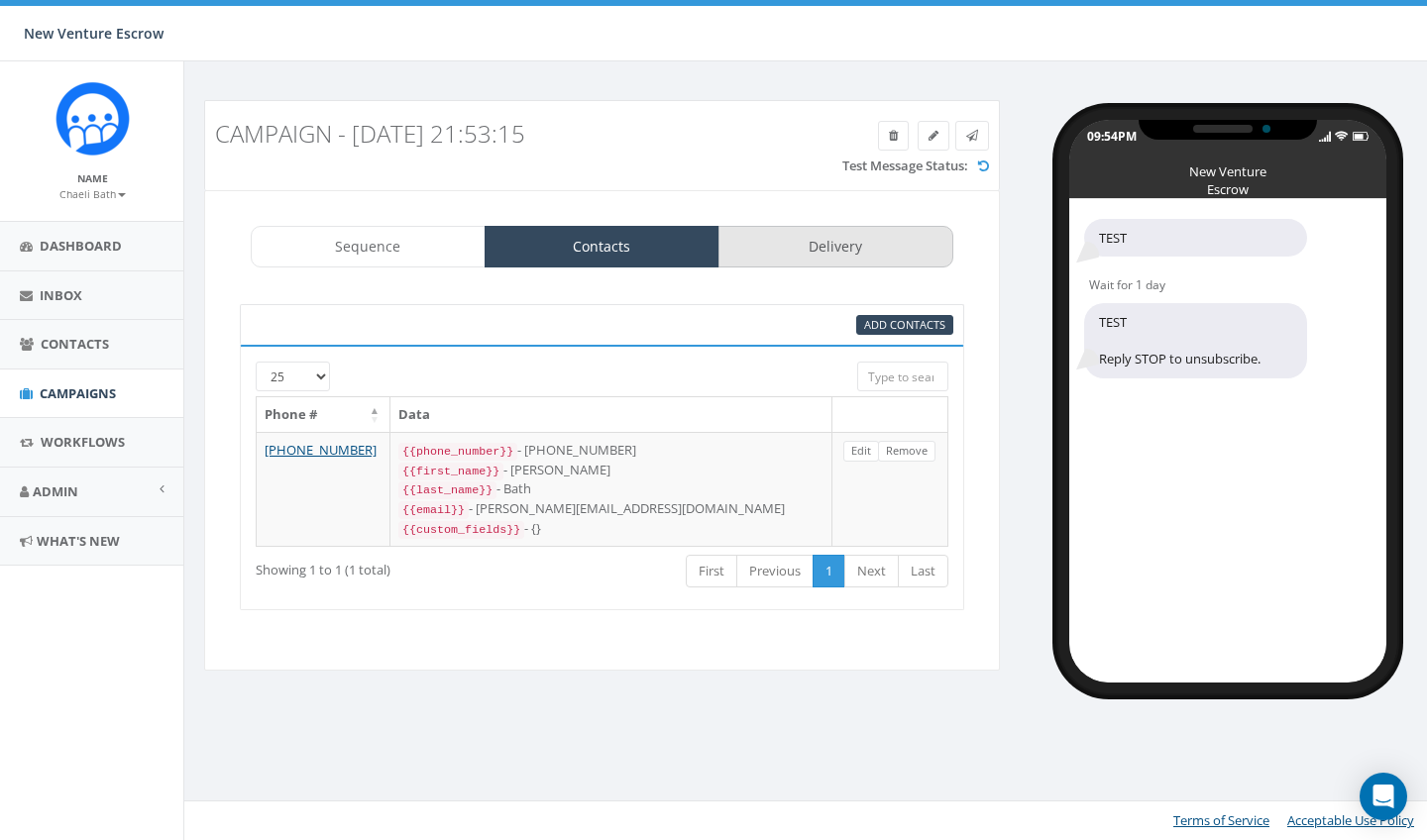 click on "Delivery" at bounding box center (835, 247) 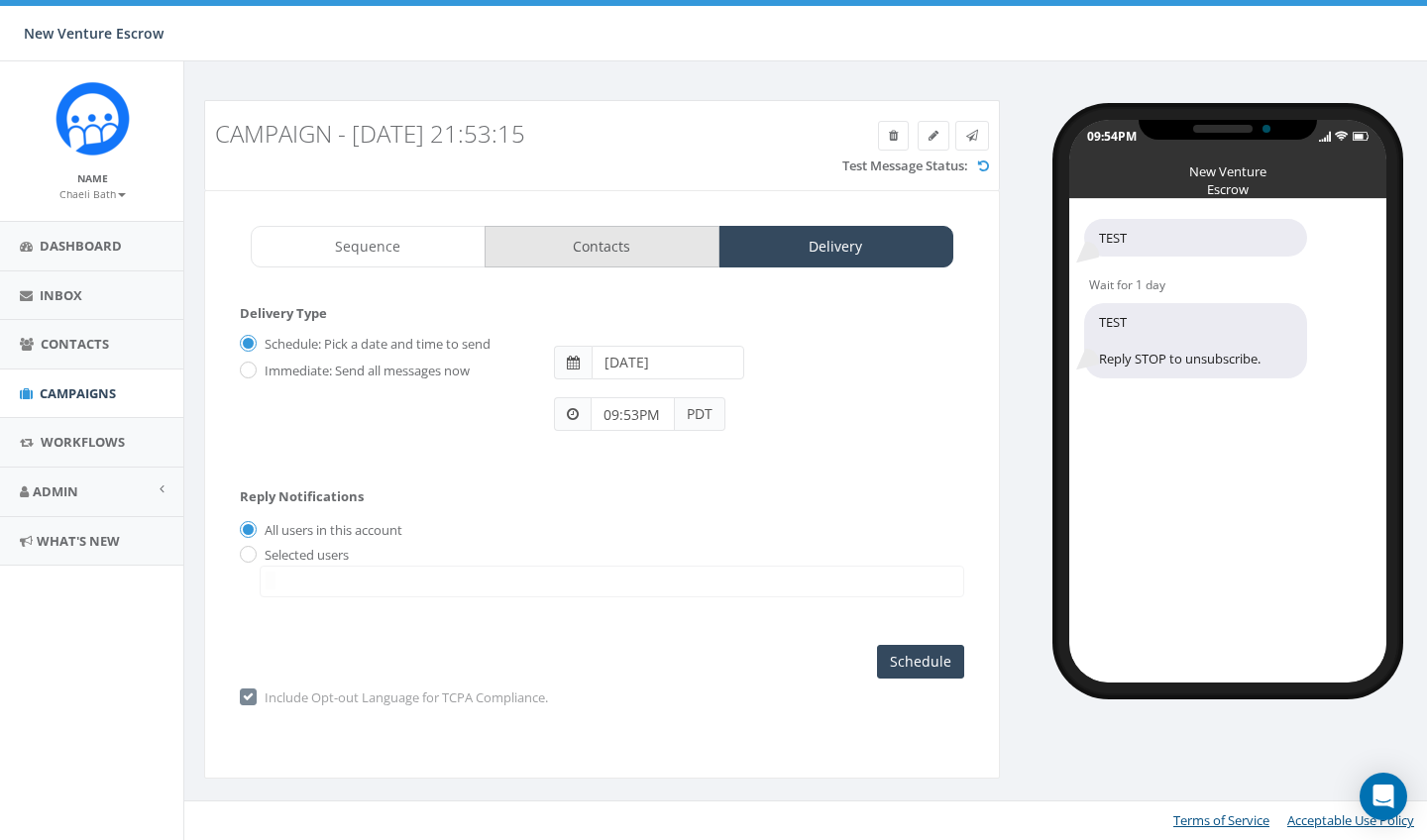 click on "Contacts" at bounding box center (602, 247) 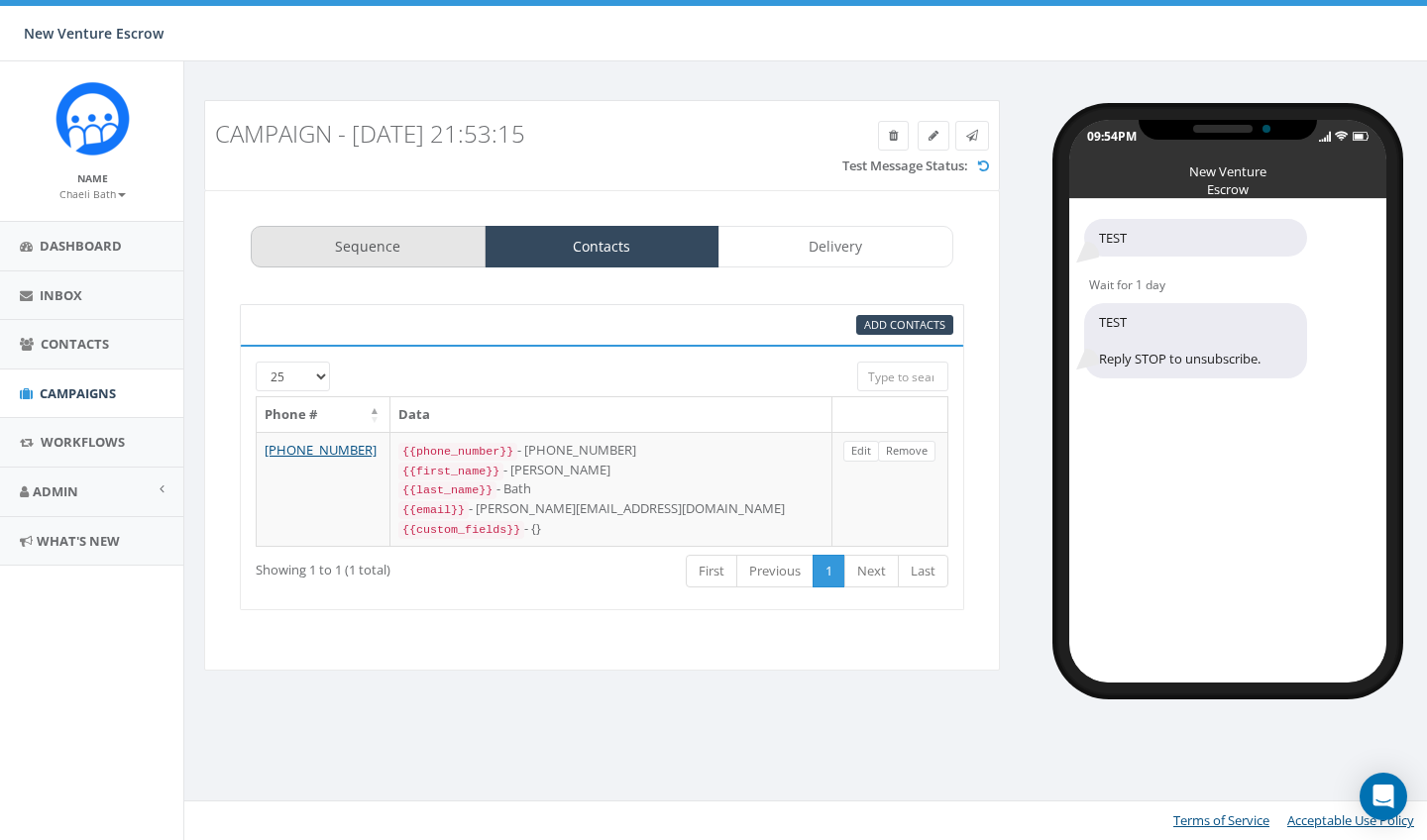 click on "Sequence" at bounding box center [368, 247] 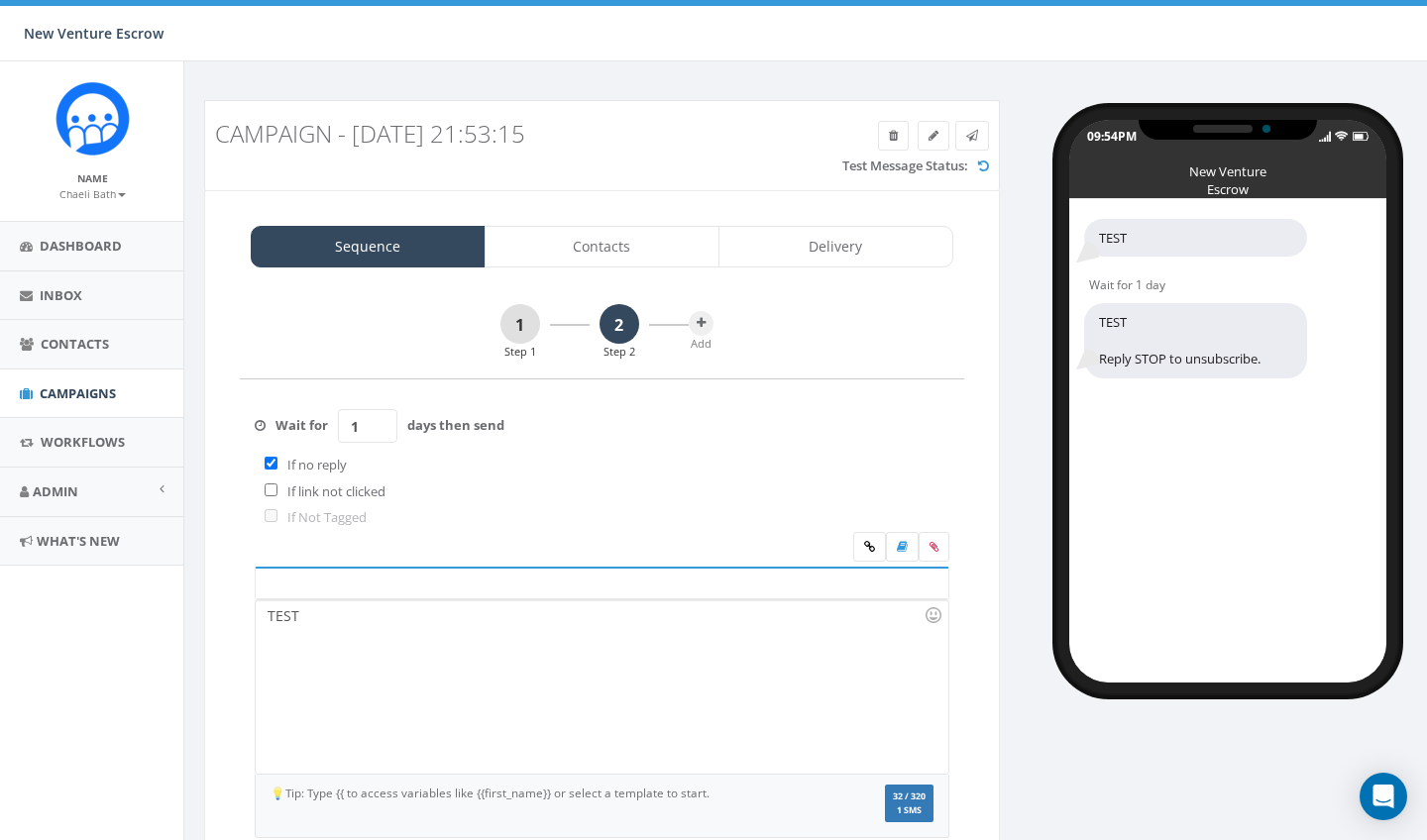 click on "1" at bounding box center (520, 324) 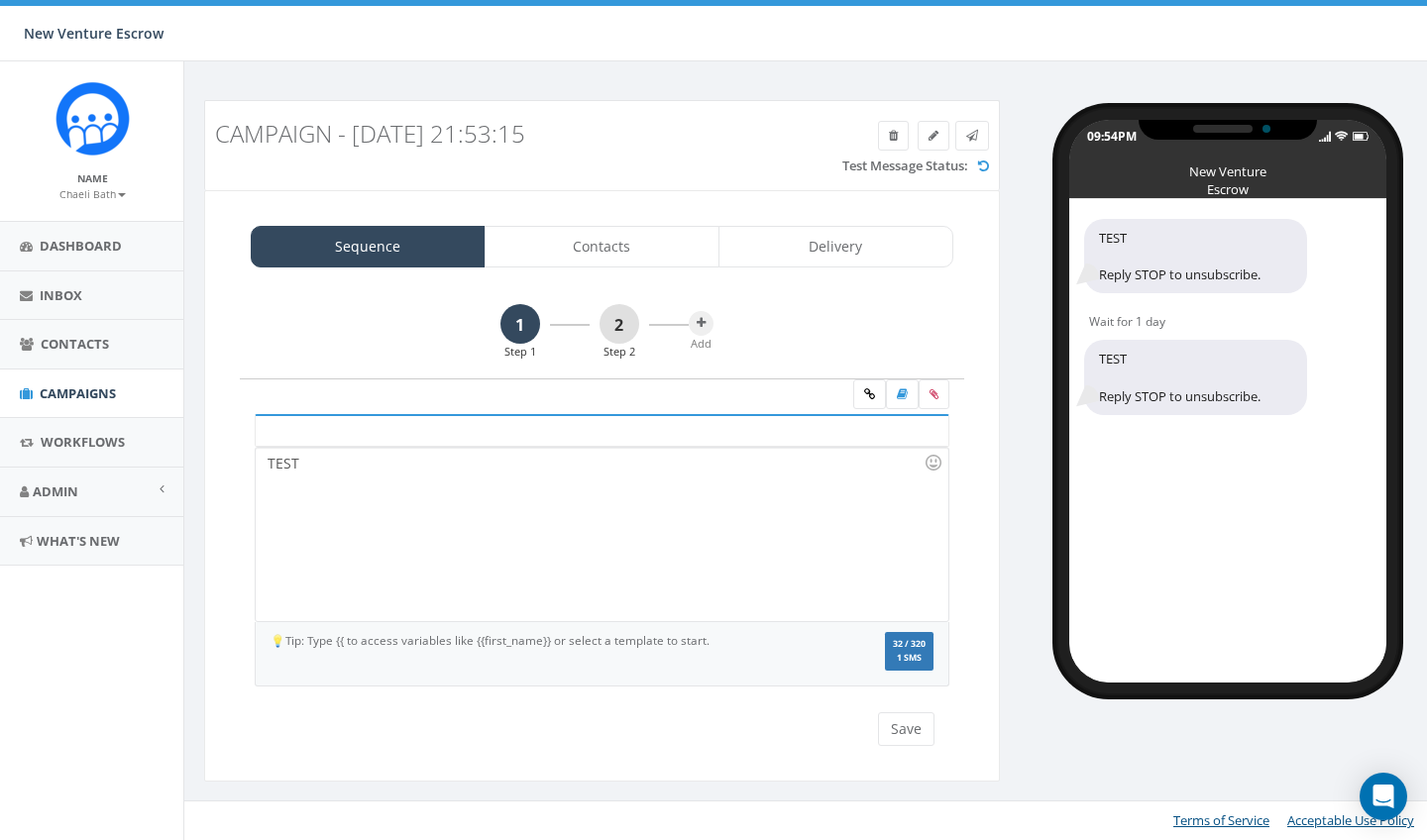 click on "2" at bounding box center [619, 324] 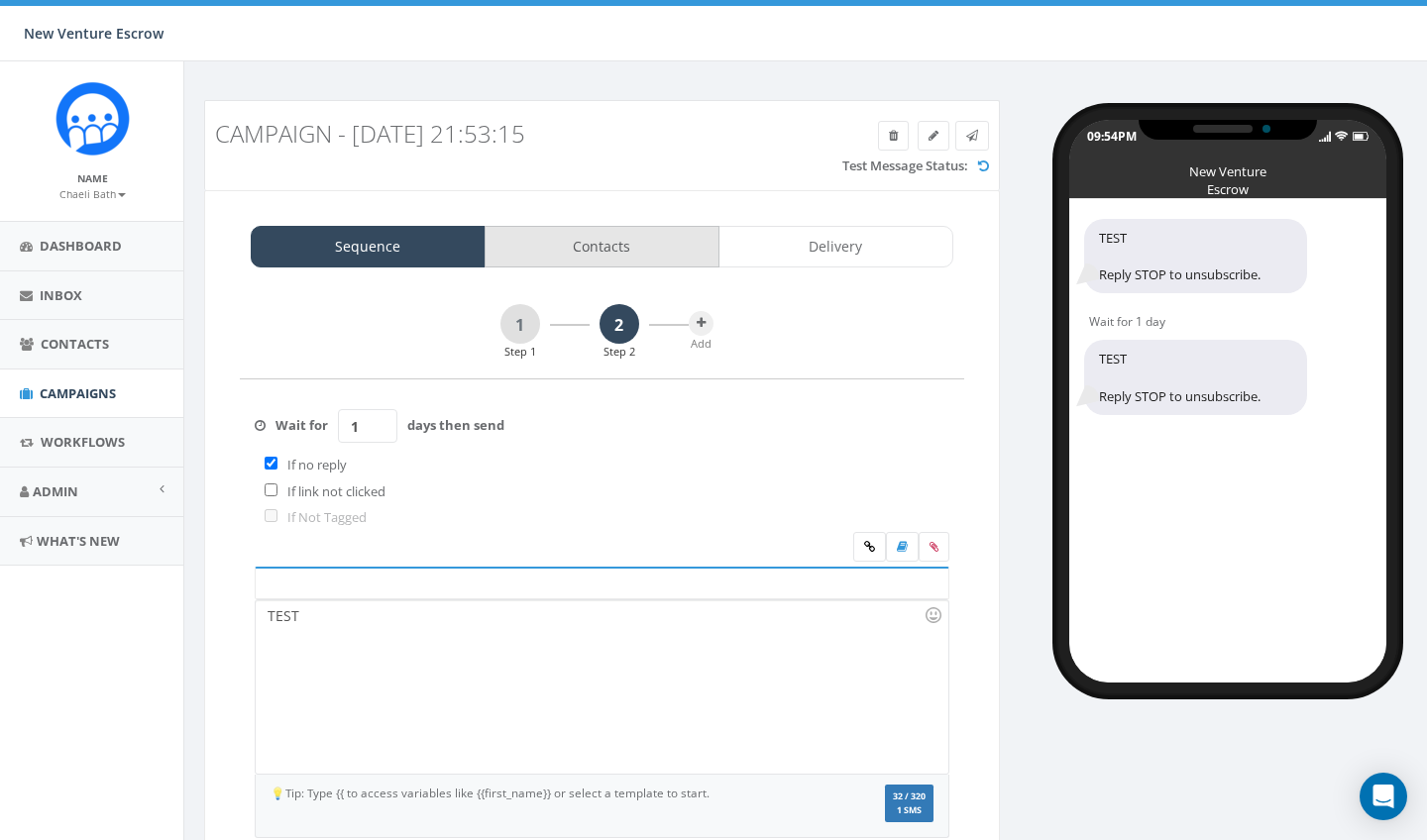 click on "Contacts" at bounding box center [602, 247] 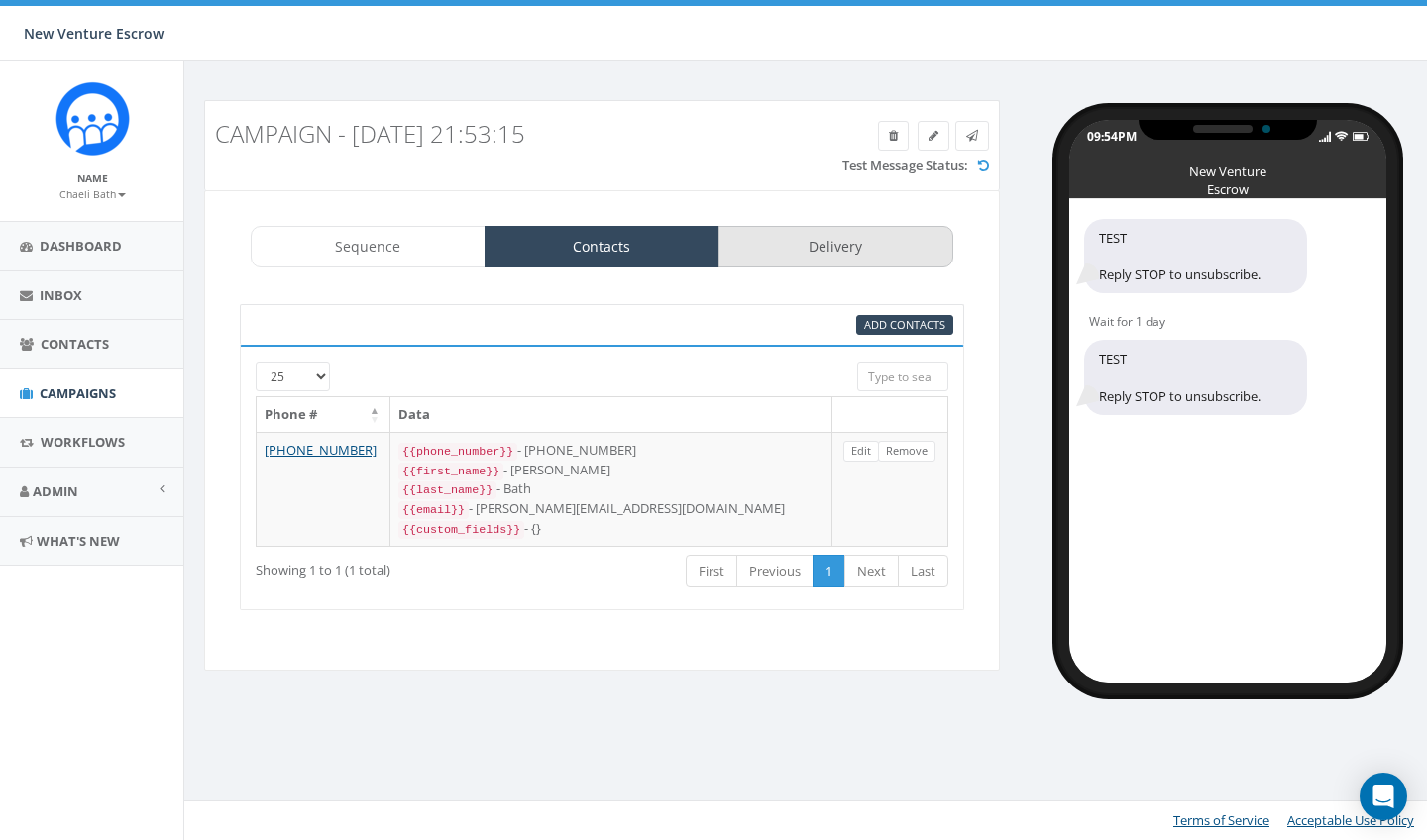 click on "Delivery" at bounding box center [835, 247] 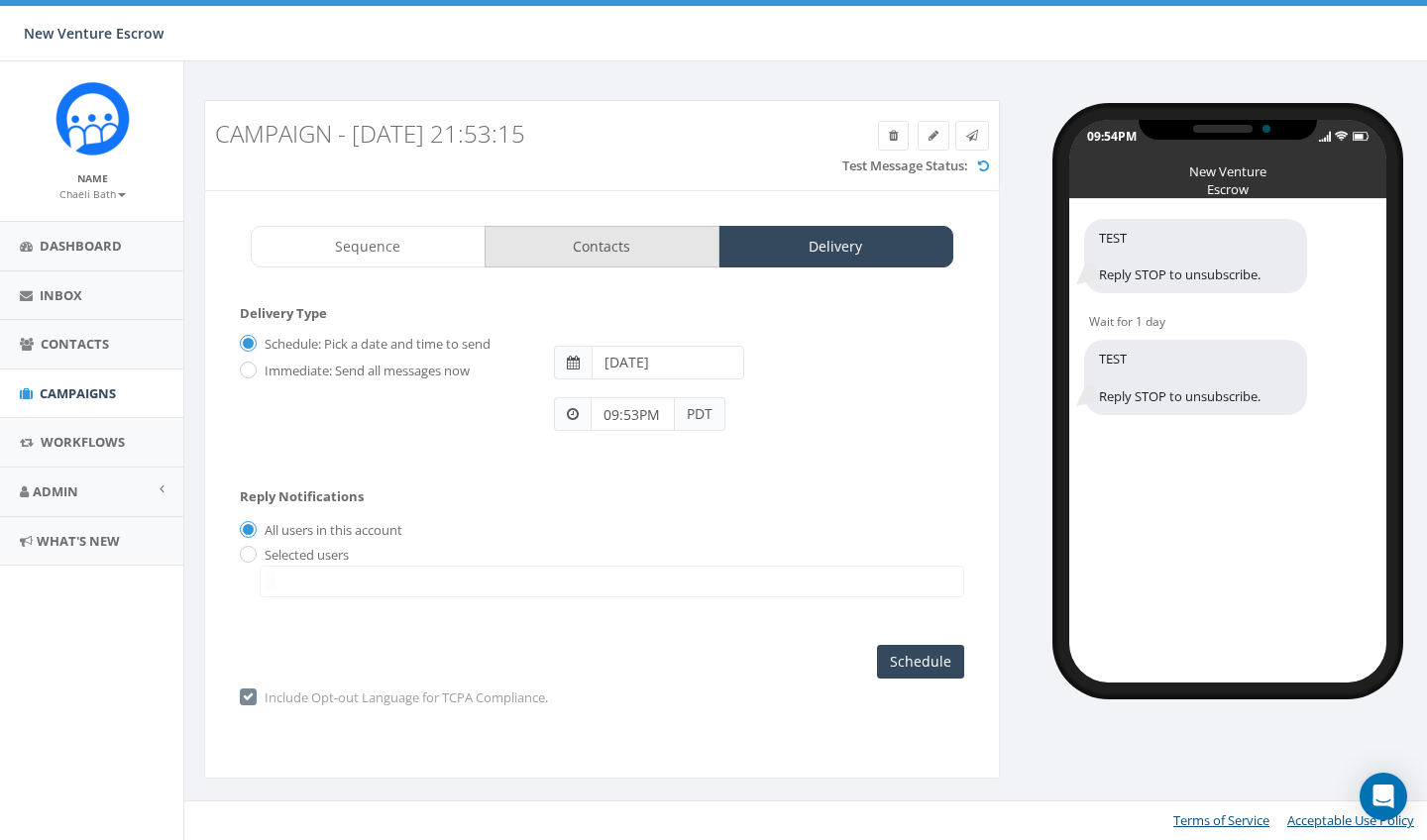 click on "Contacts" at bounding box center (602, 247) 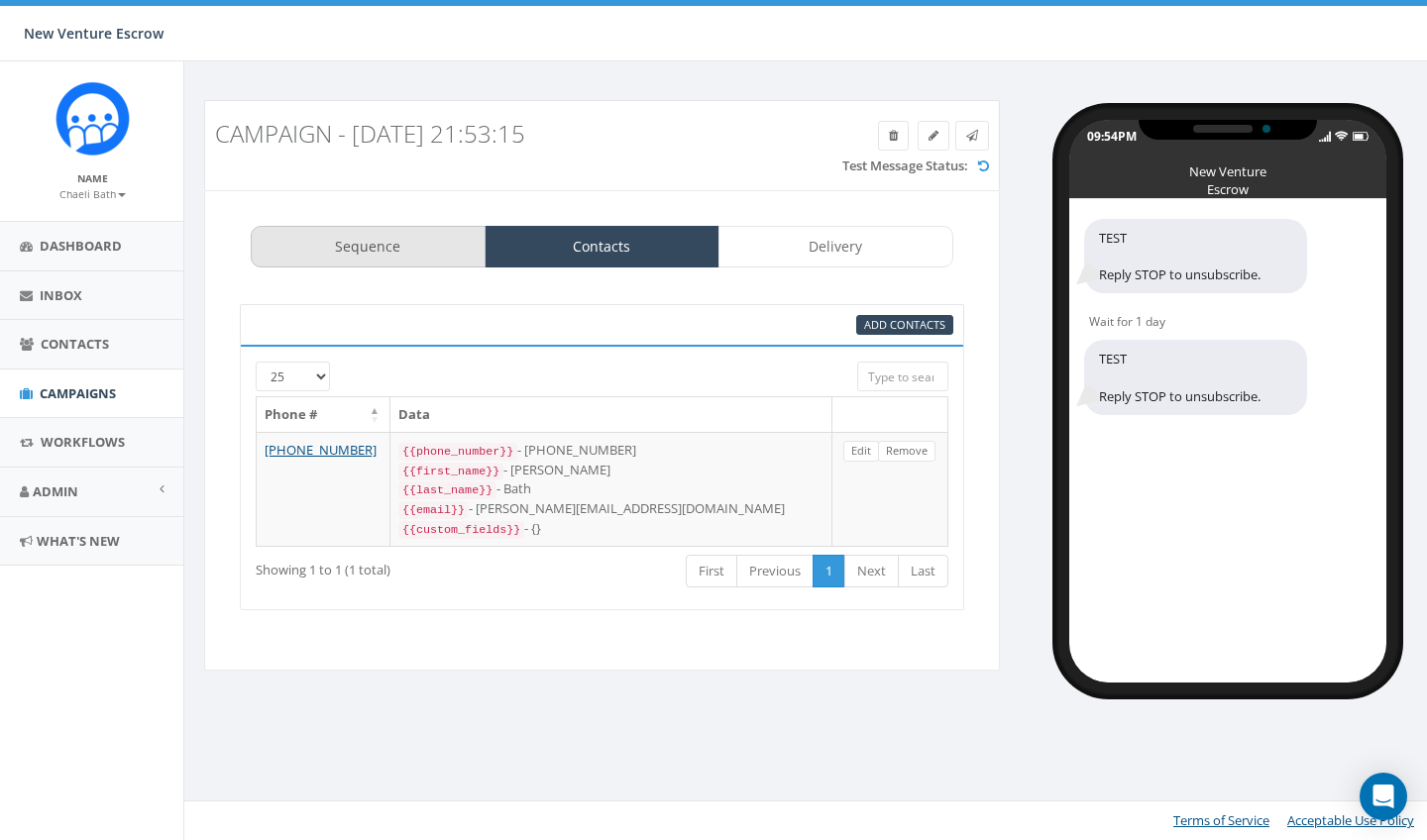 click on "Sequence" at bounding box center (368, 247) 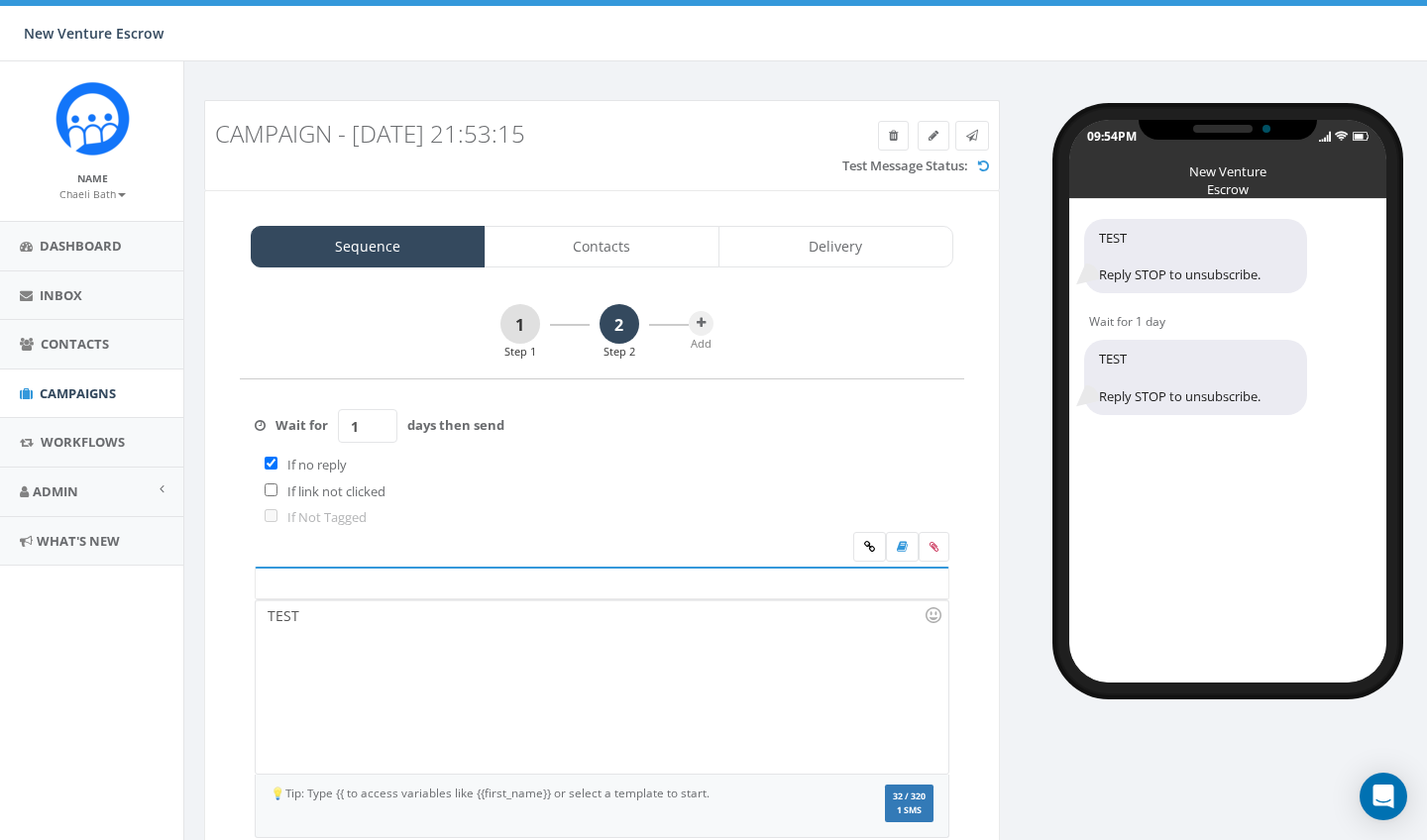 click on "1" at bounding box center [520, 324] 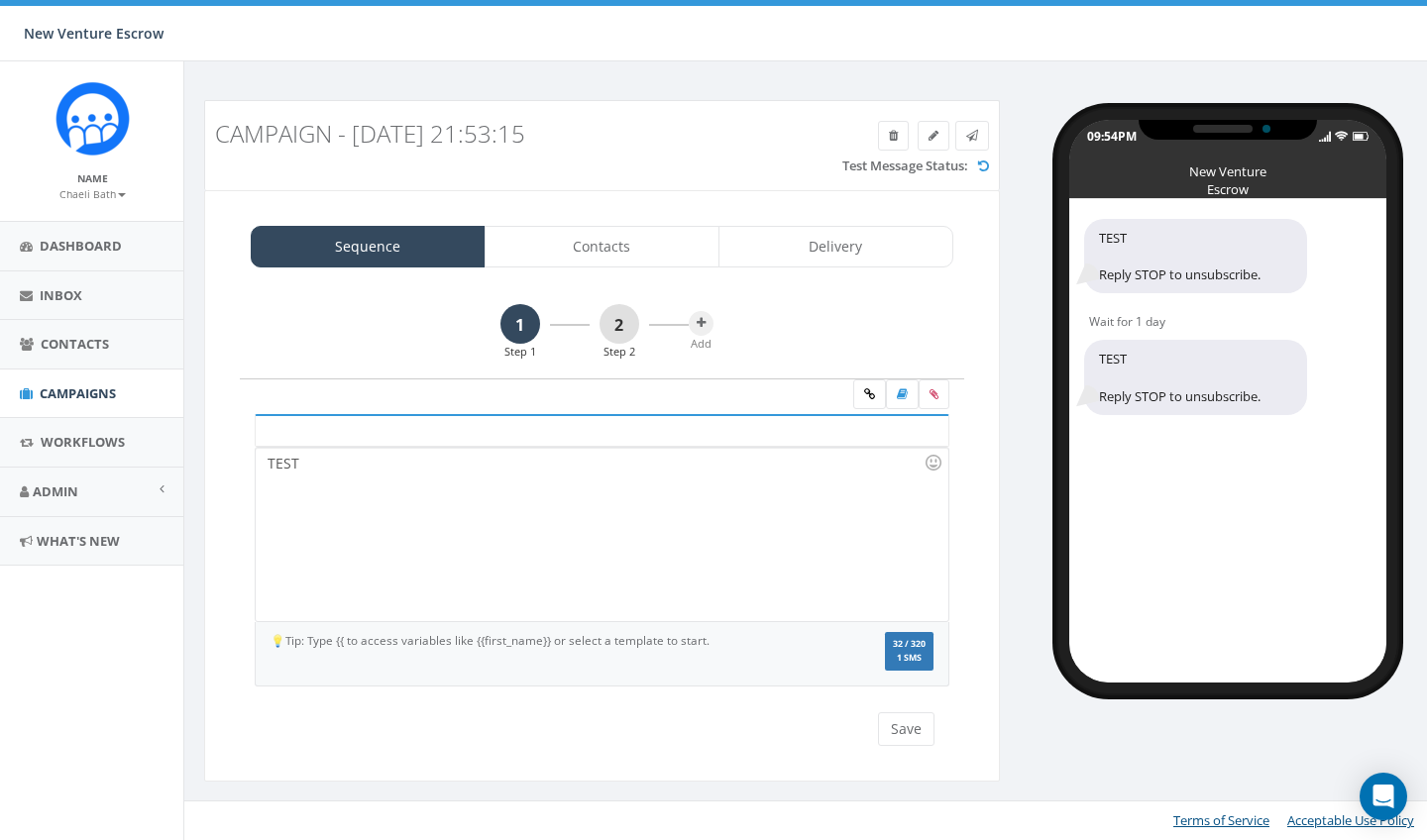 click on "2" at bounding box center [619, 324] 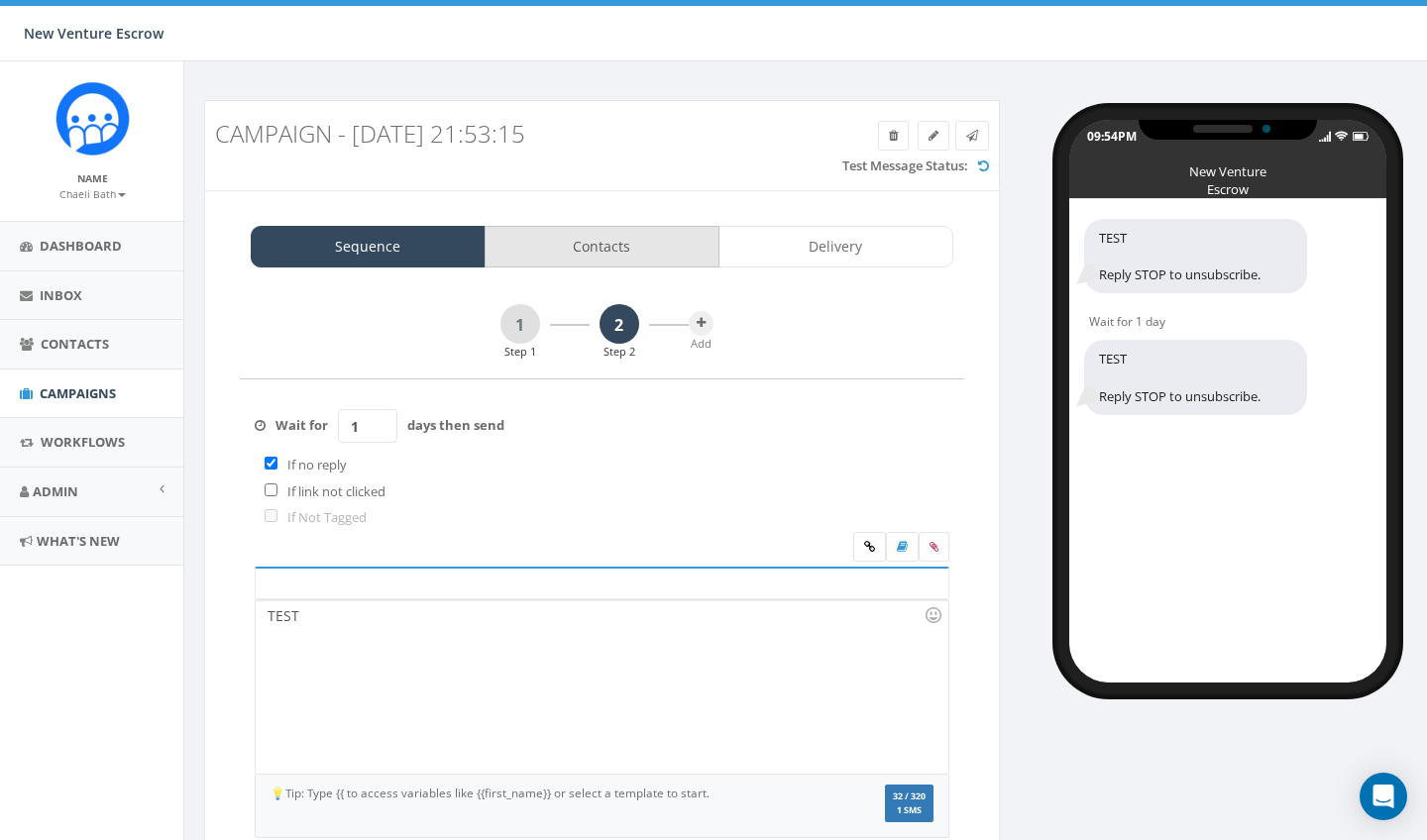 click on "Contacts" at bounding box center [602, 247] 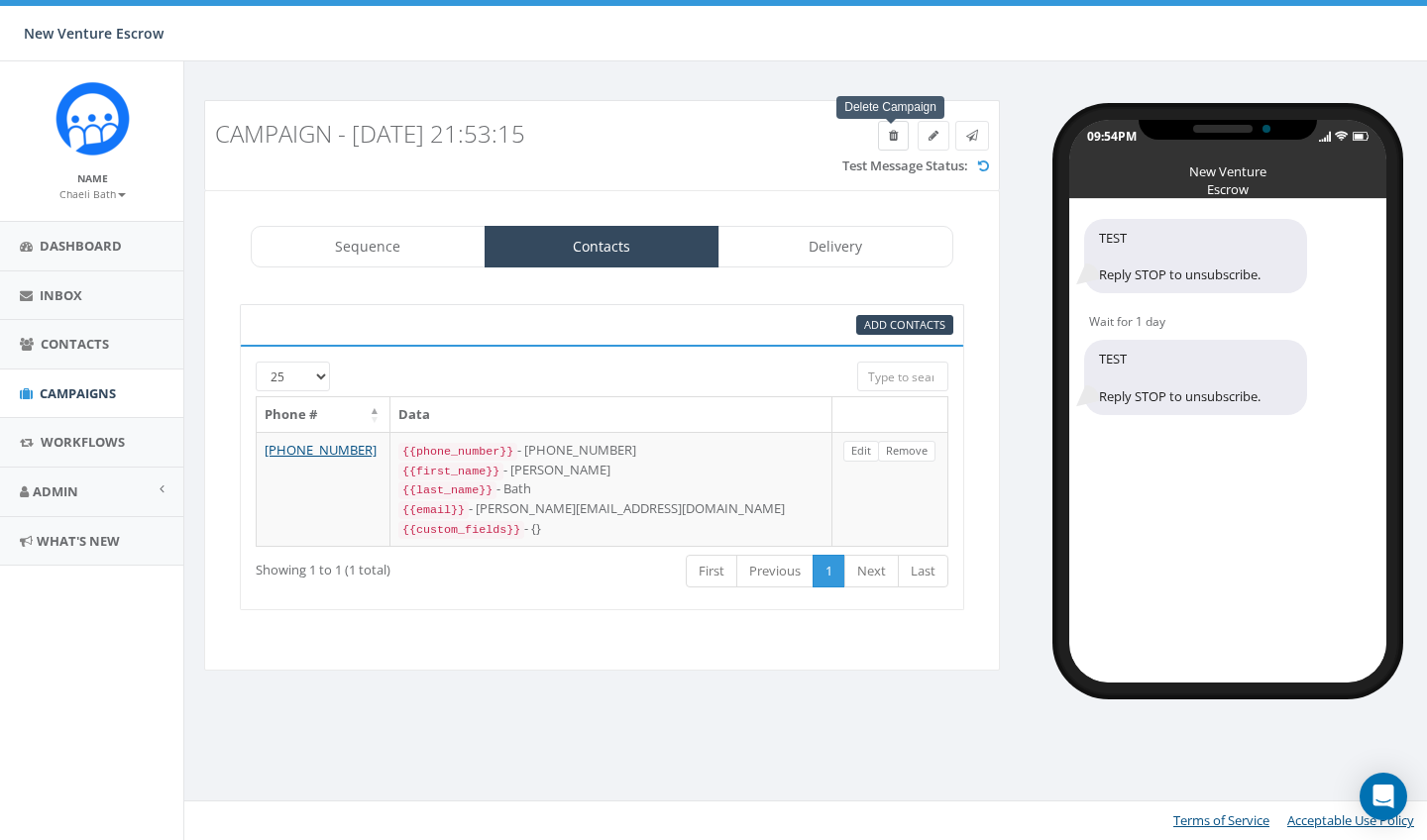 click at bounding box center (893, 136) 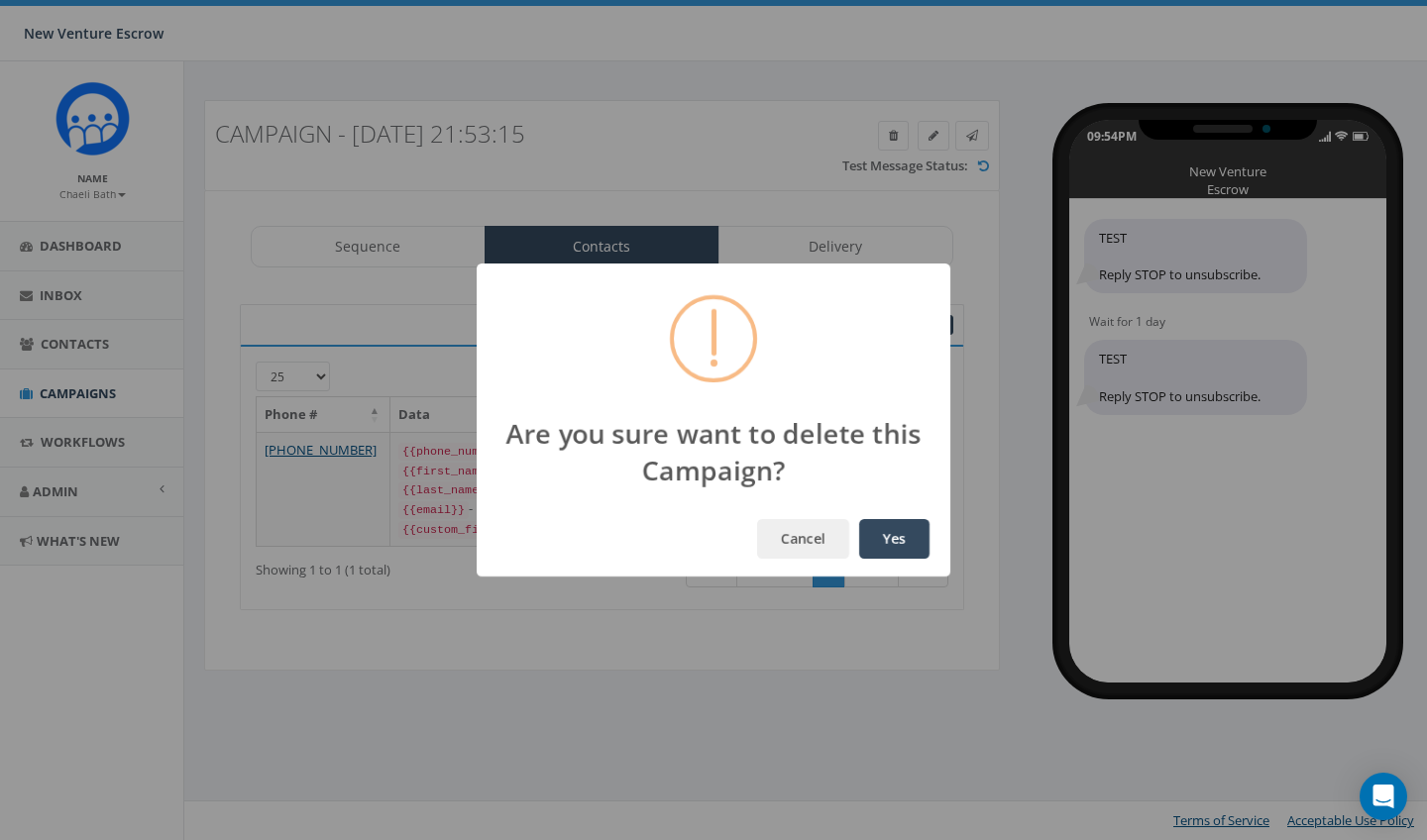 click on "Yes" at bounding box center (894, 539) 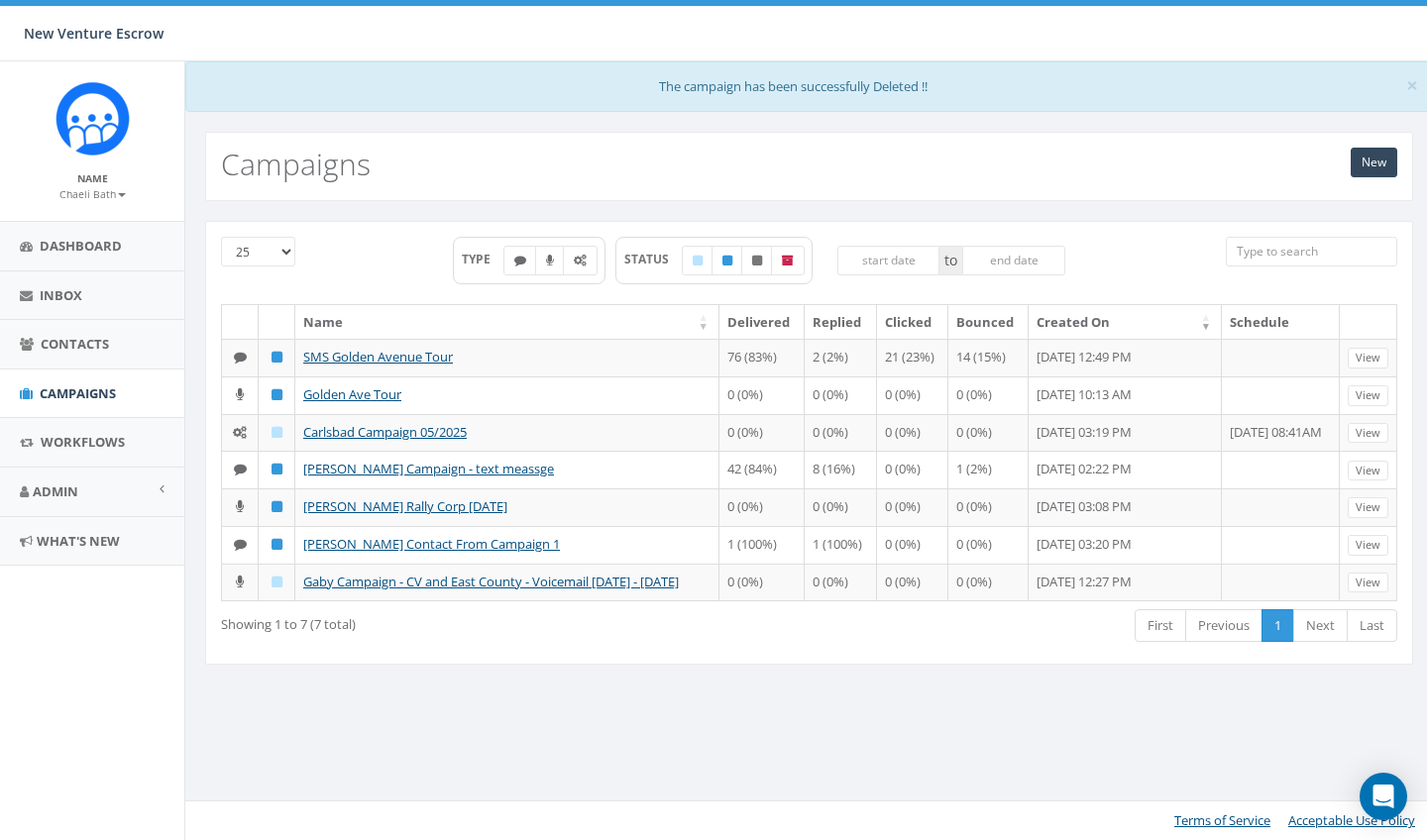 scroll, scrollTop: 0, scrollLeft: 0, axis: both 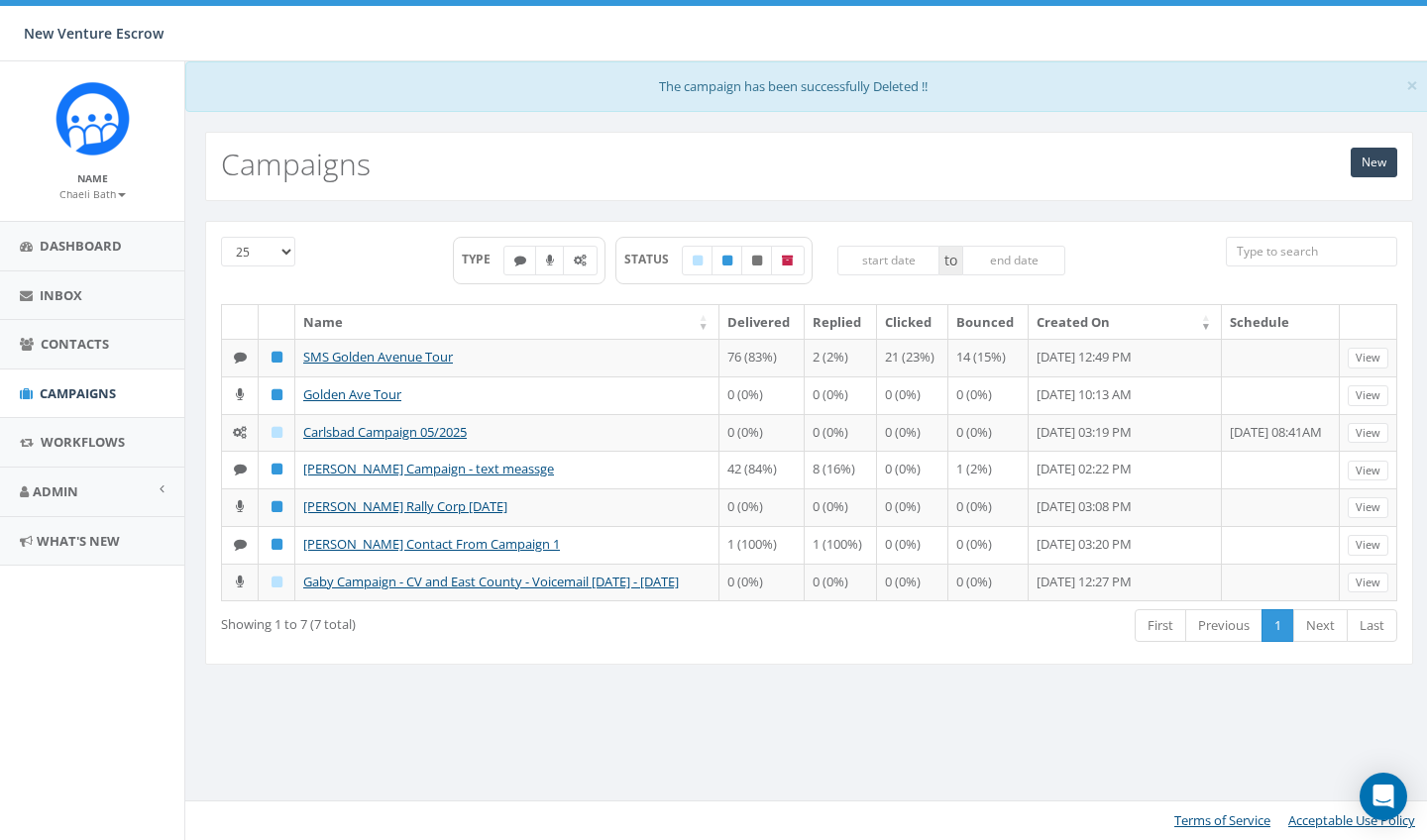 click on "Chaeli Bath" at bounding box center (92, 194) 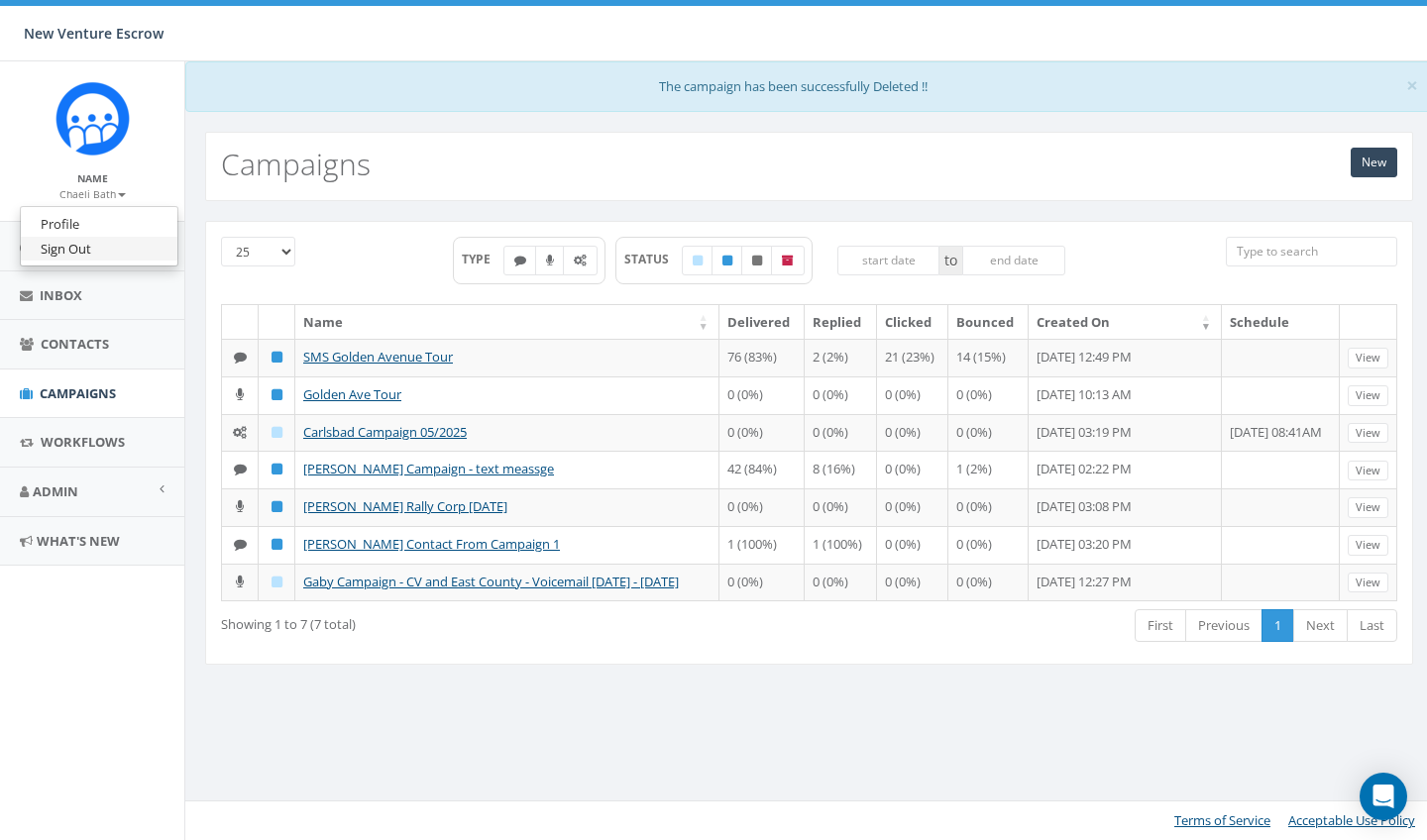 click on "Sign Out" at bounding box center (99, 249) 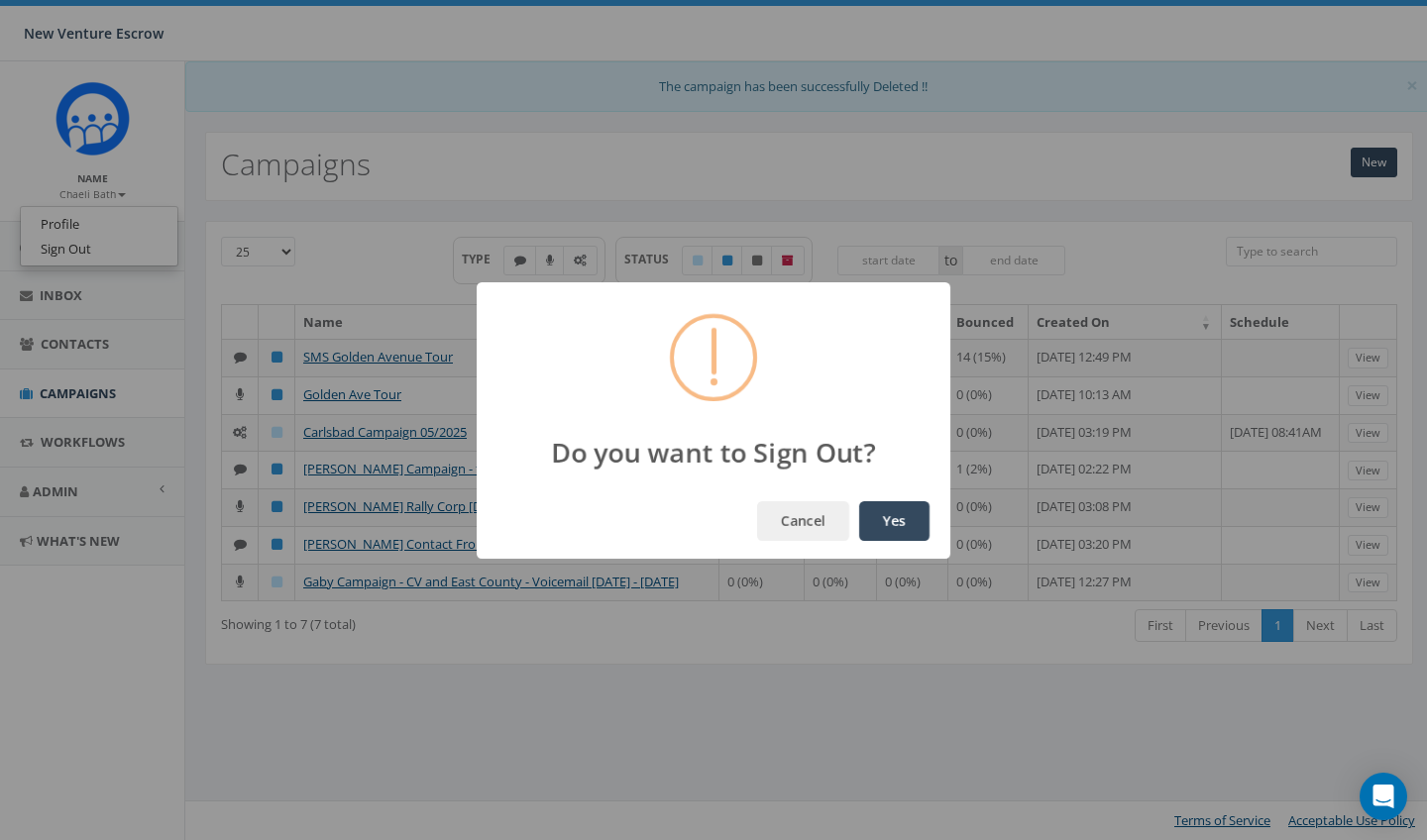 click on "Yes" at bounding box center (894, 521) 